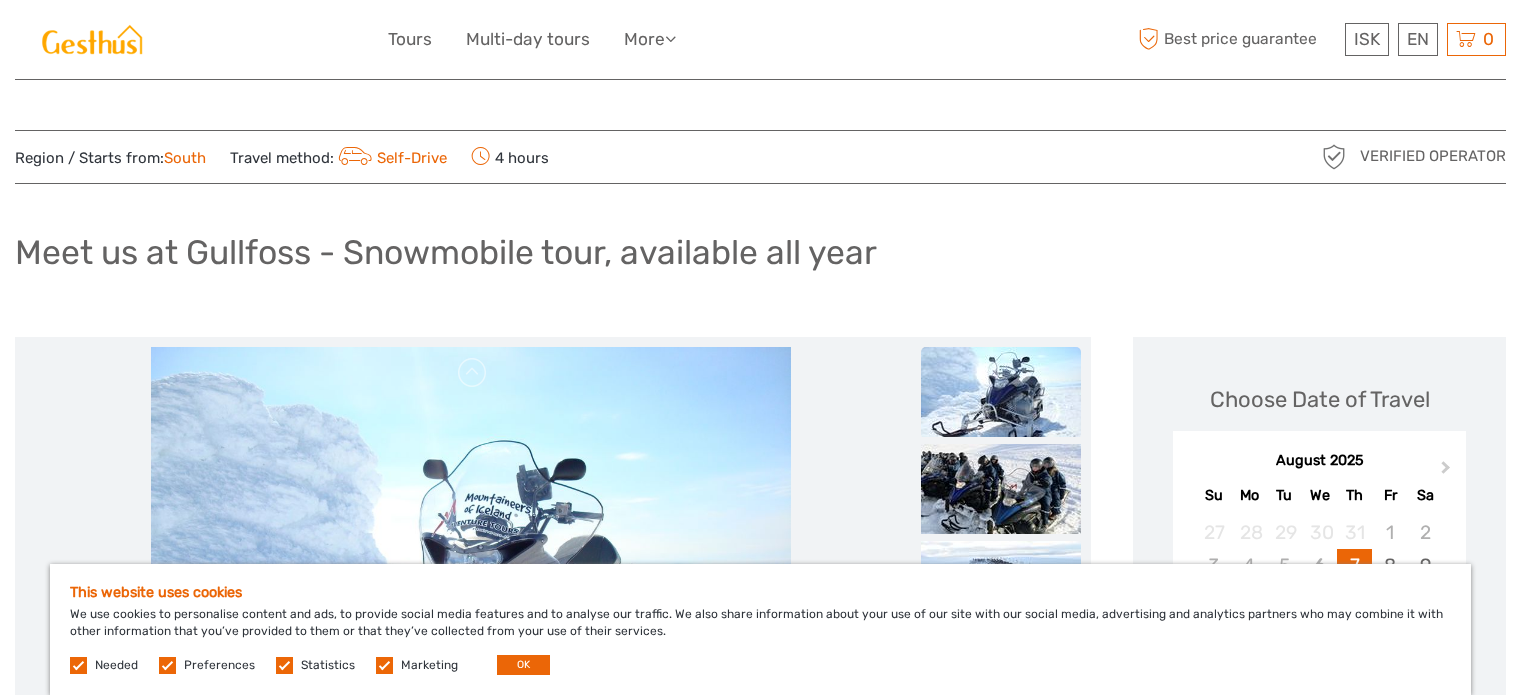 scroll, scrollTop: 0, scrollLeft: 0, axis: both 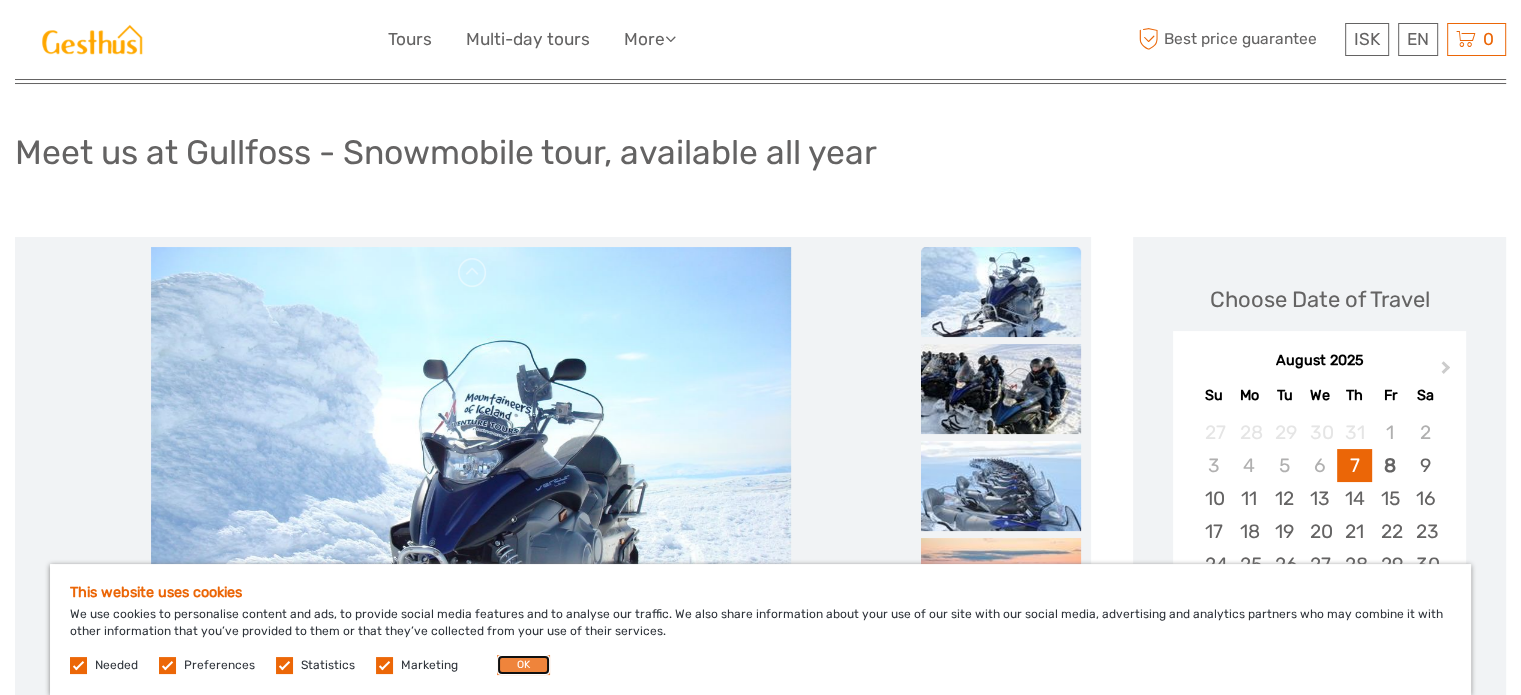 click on "OK" at bounding box center (523, 665) 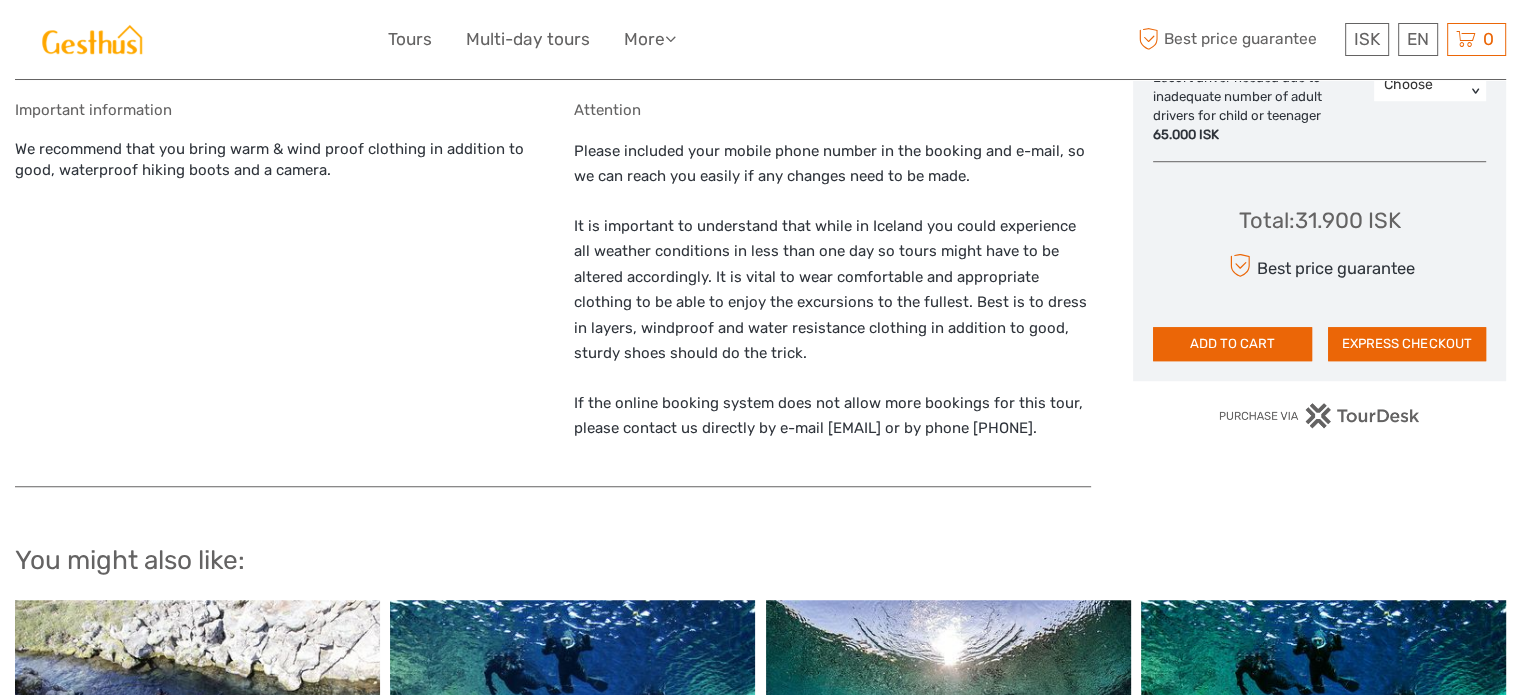 scroll, scrollTop: 1300, scrollLeft: 0, axis: vertical 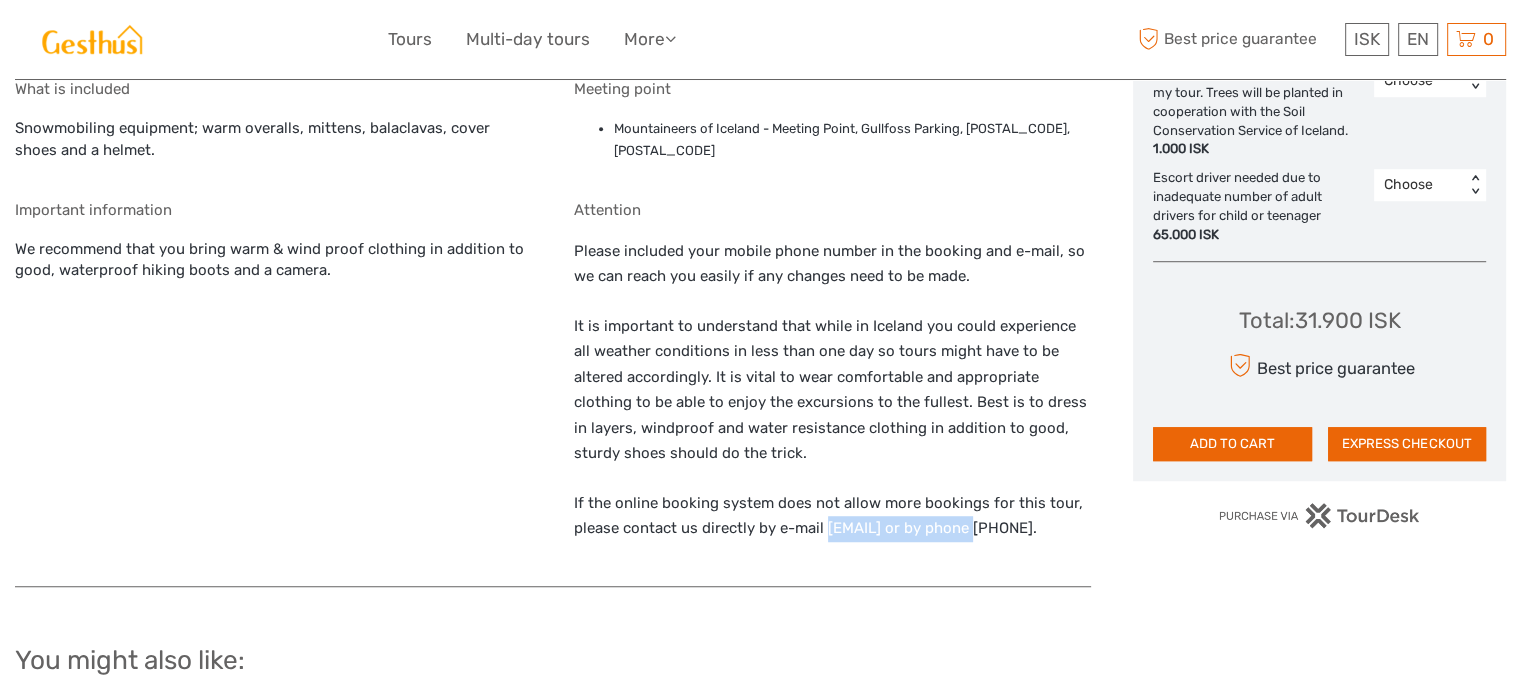drag, startPoint x: 976, startPoint y: 515, endPoint x: 828, endPoint y: 514, distance: 148.00337 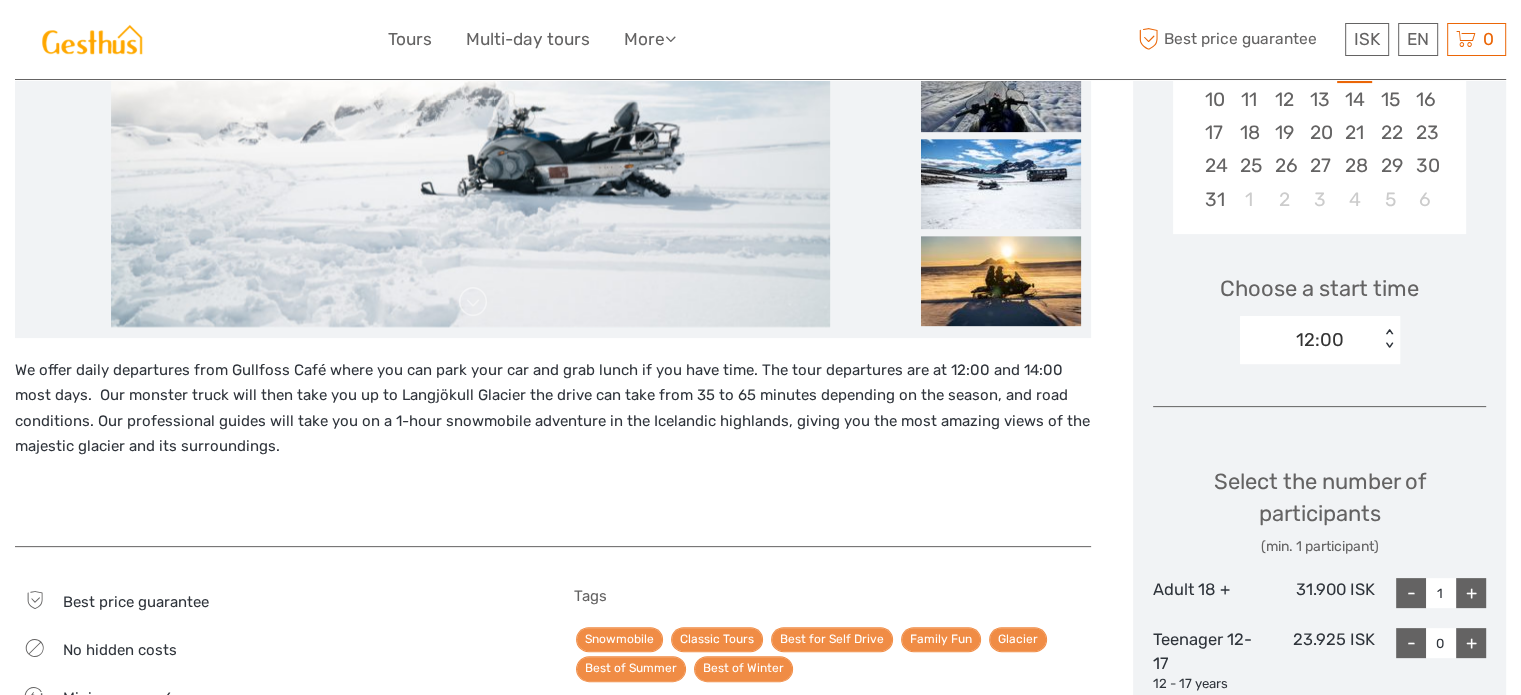scroll, scrollTop: 400, scrollLeft: 0, axis: vertical 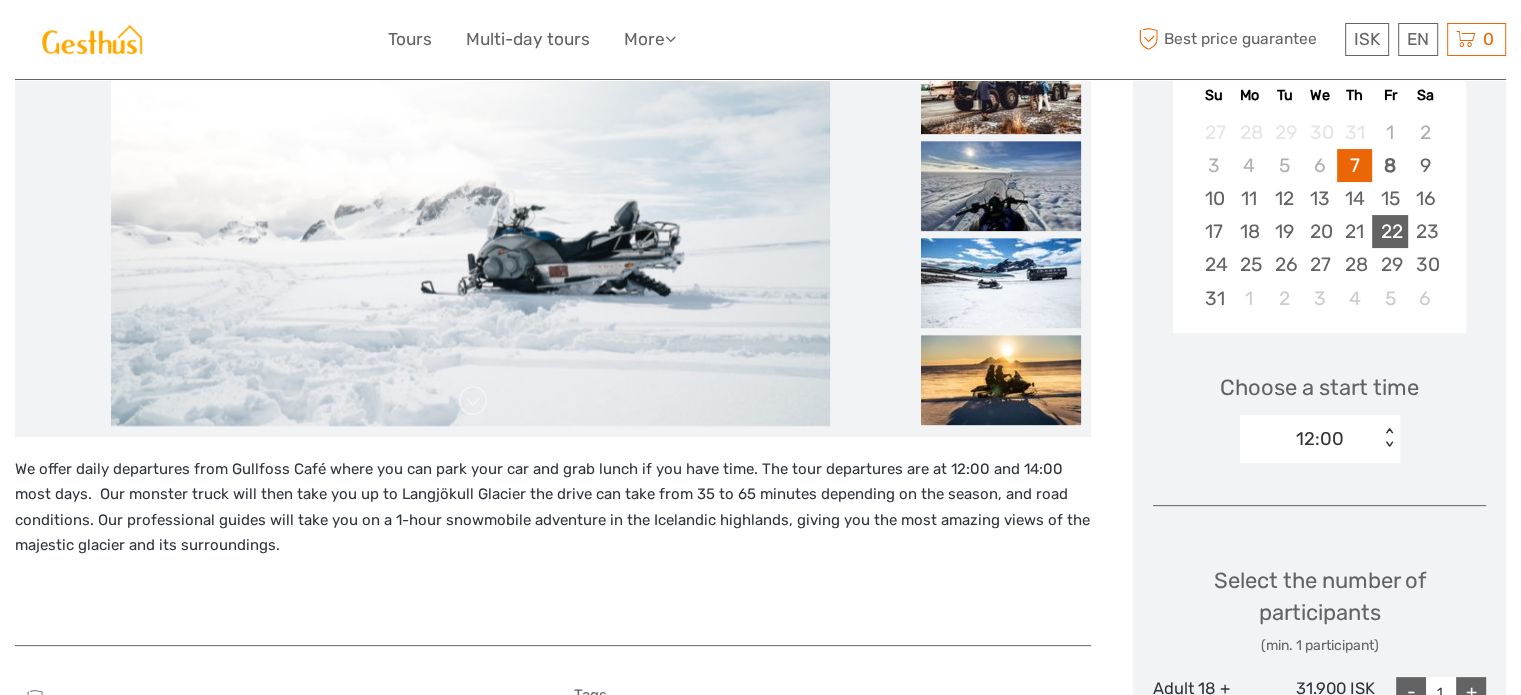 click on "22" at bounding box center [1389, 231] 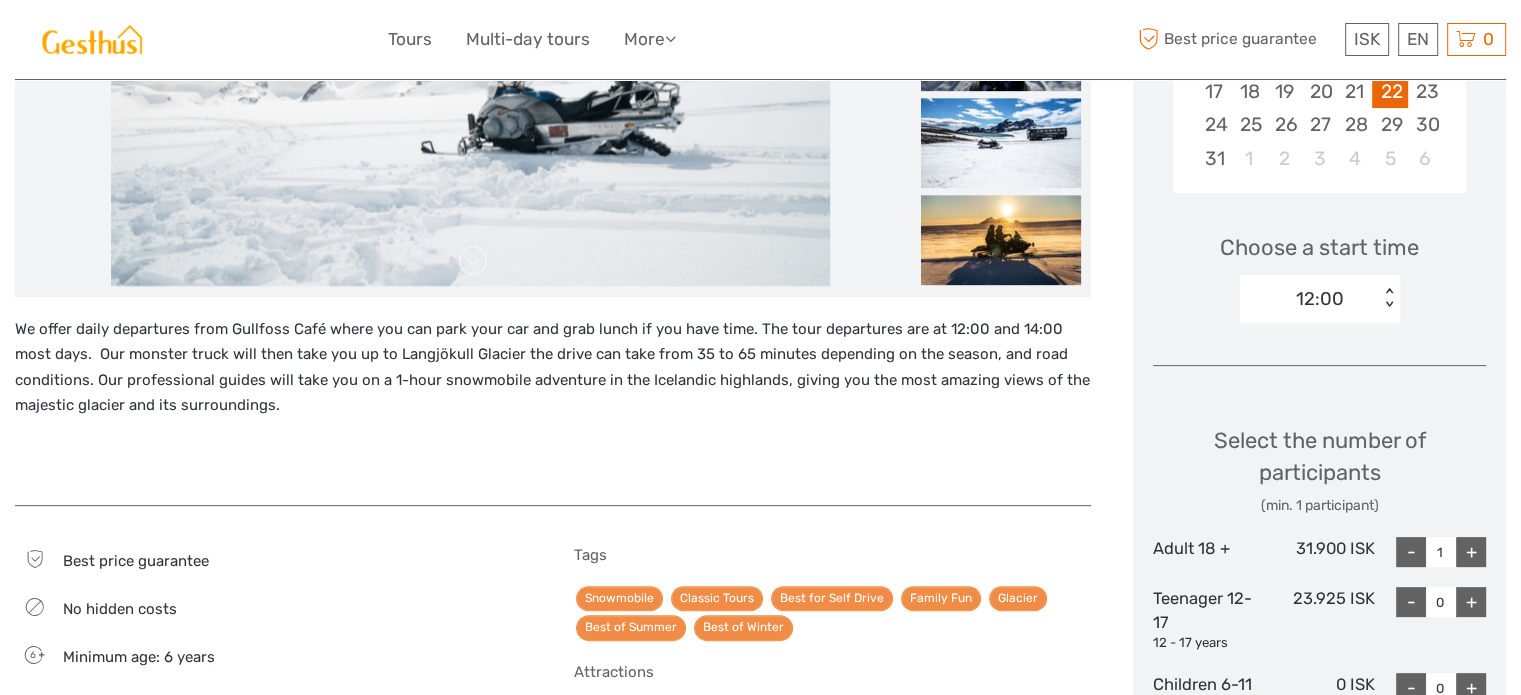 scroll, scrollTop: 700, scrollLeft: 0, axis: vertical 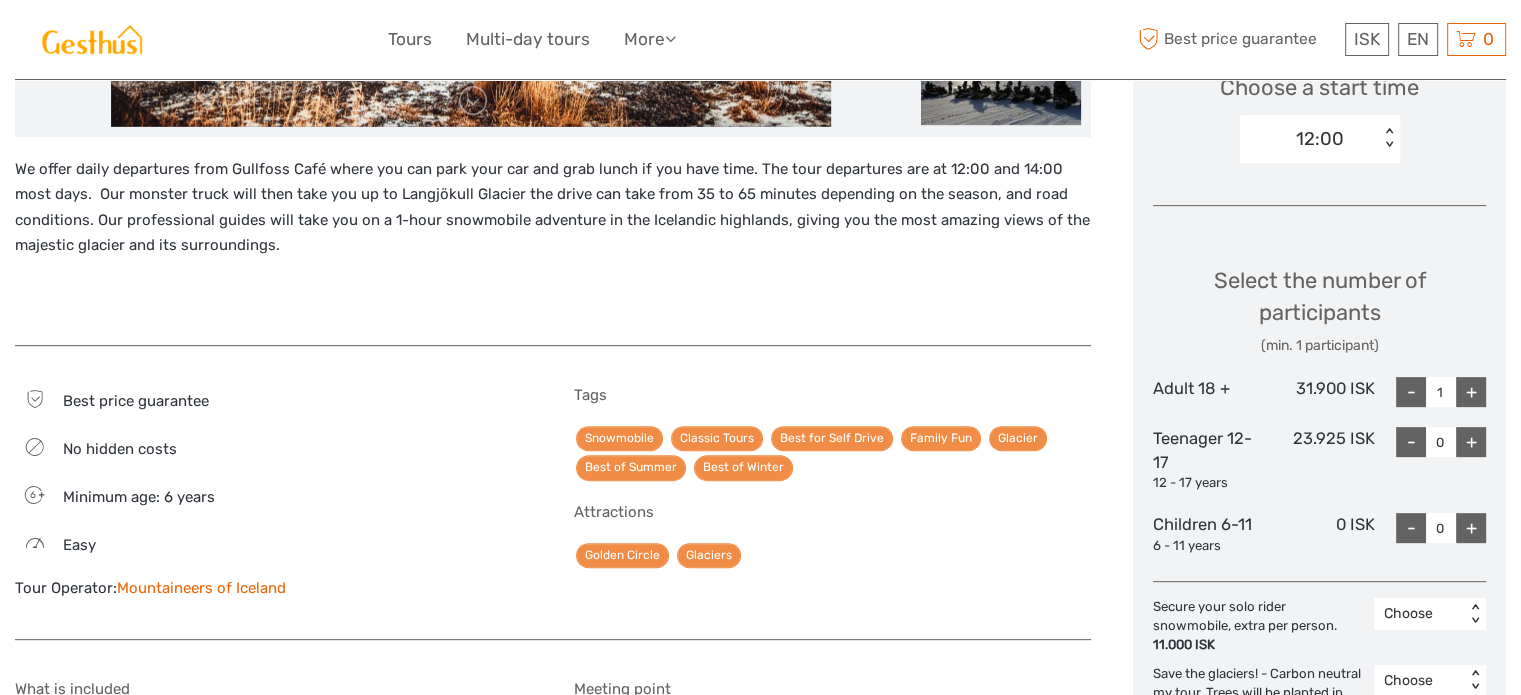 click on "+" at bounding box center (1471, 392) 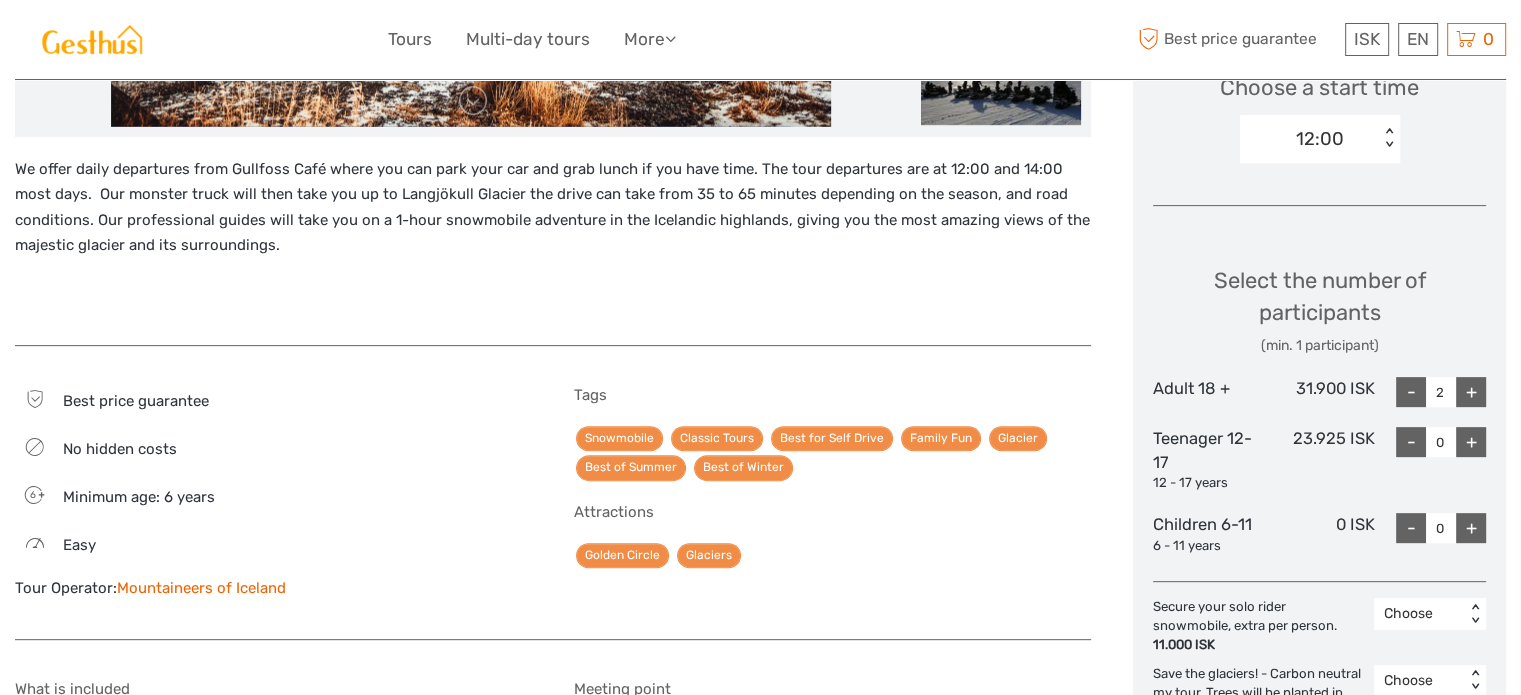 click on "+" at bounding box center (1471, 392) 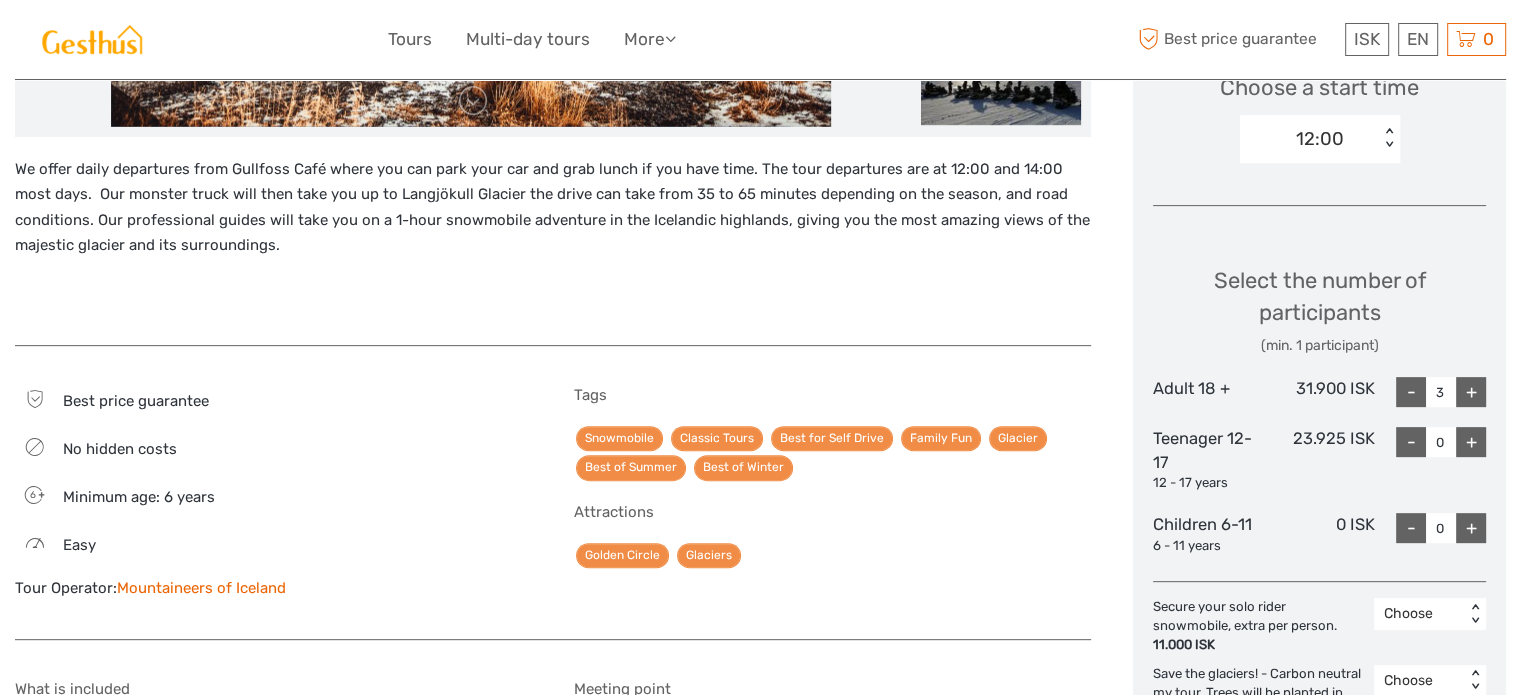click on "+" at bounding box center [1471, 392] 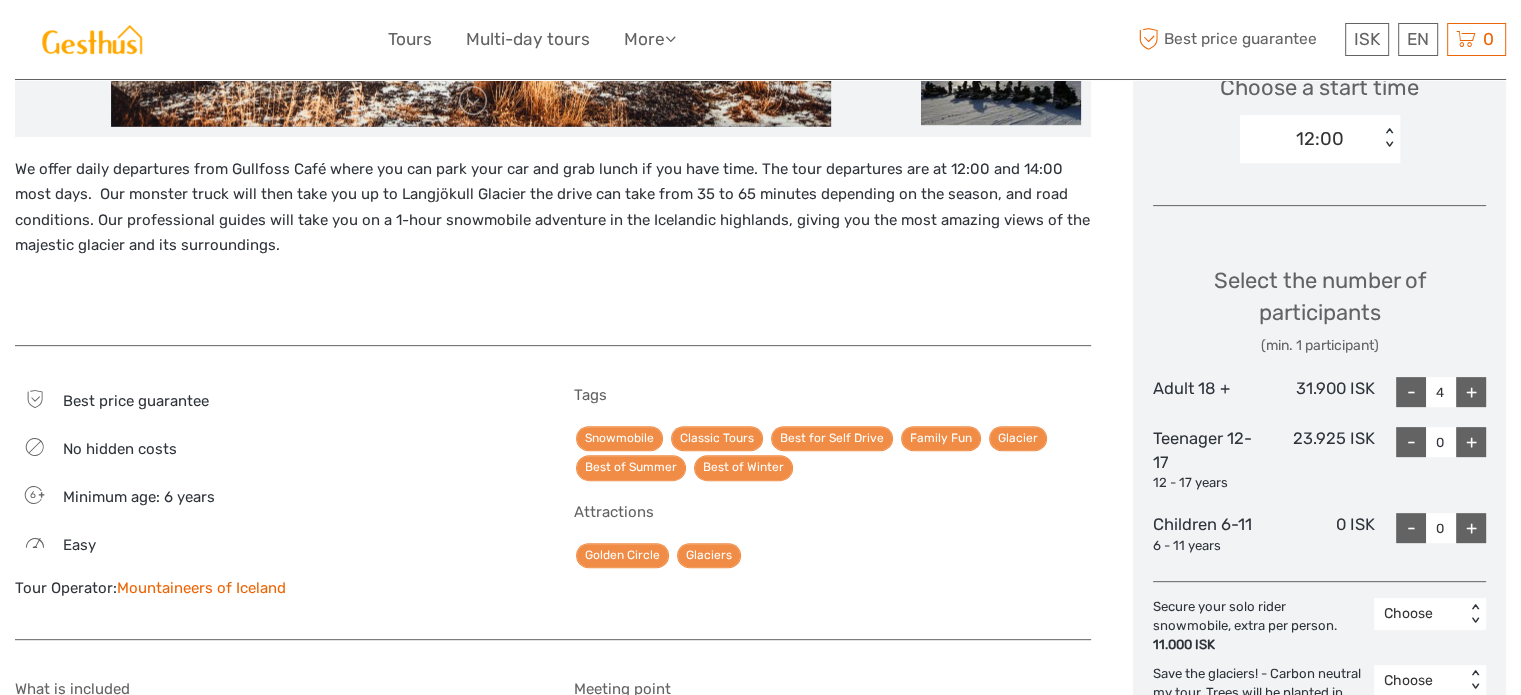 click on "+" at bounding box center [1471, 392] 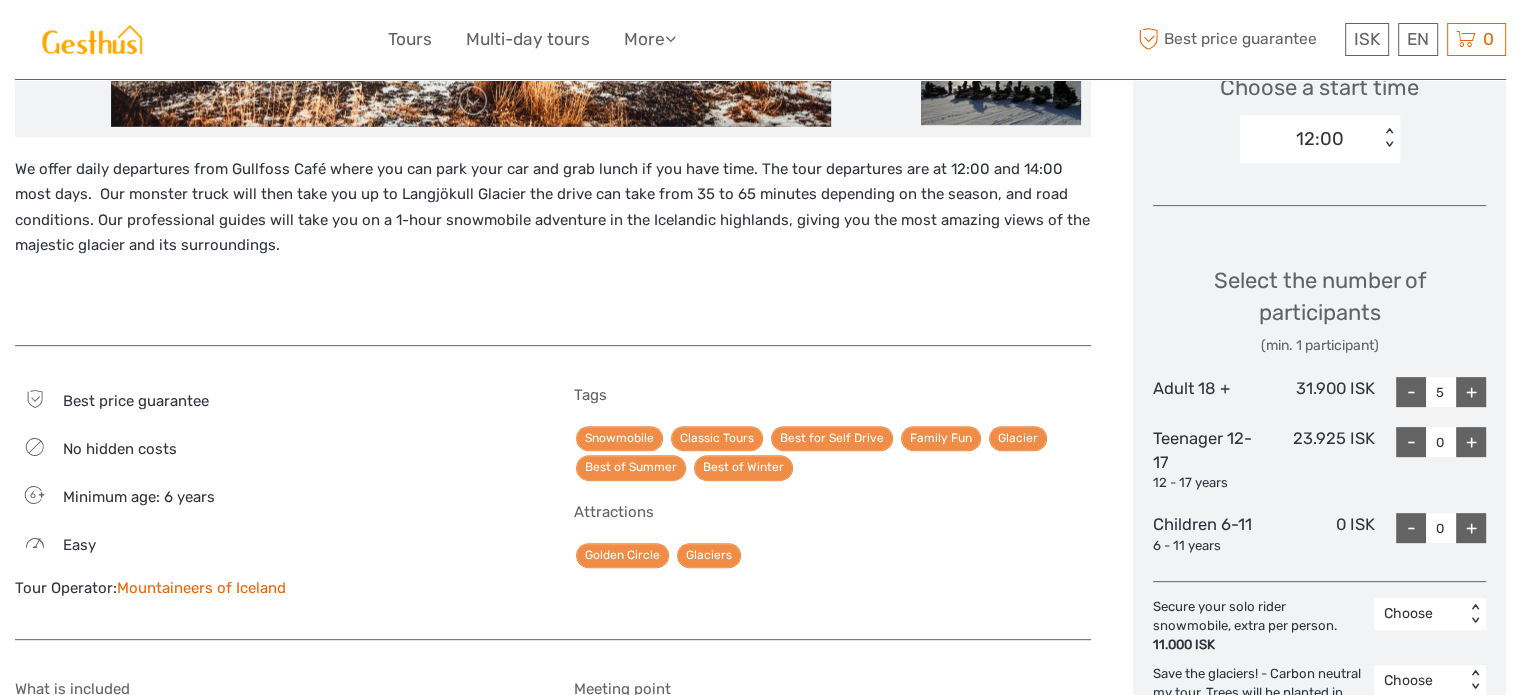 click on "+" at bounding box center (1471, 392) 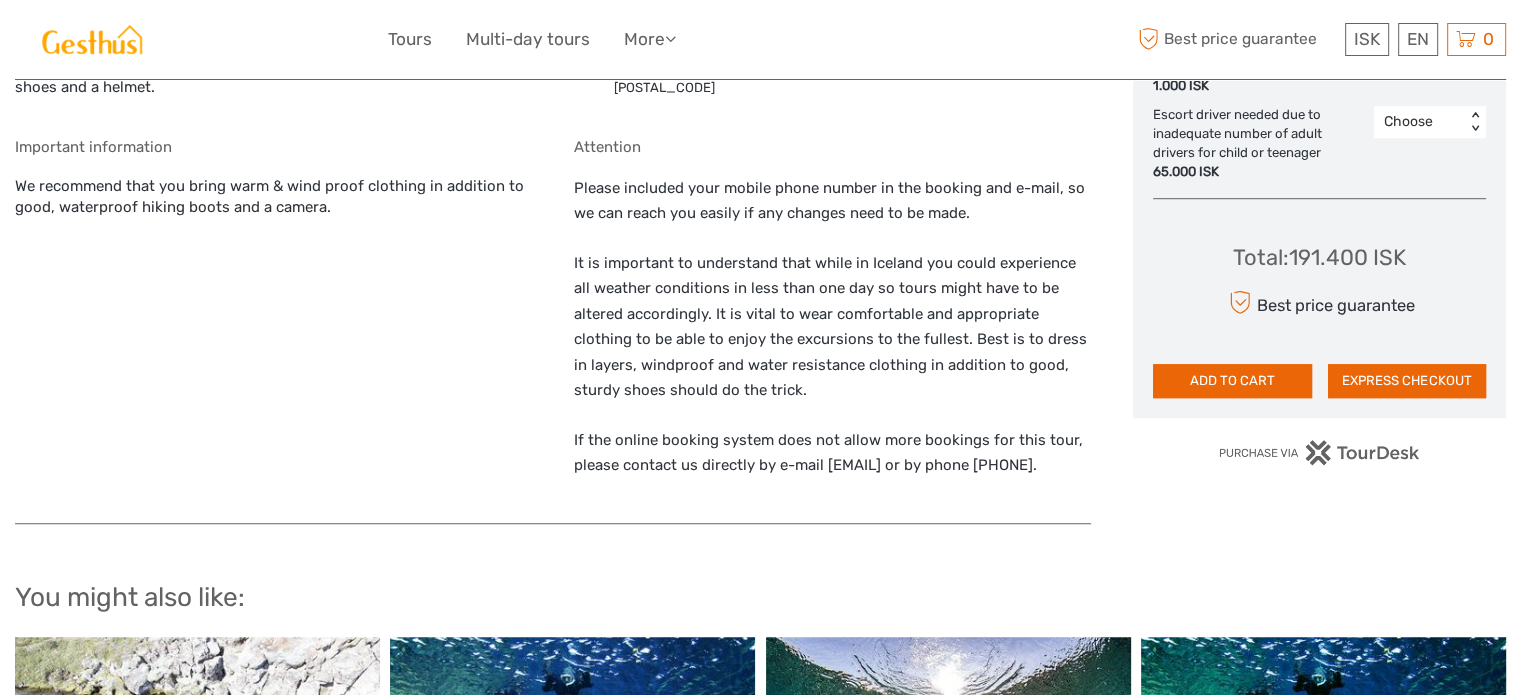 scroll, scrollTop: 1388, scrollLeft: 0, axis: vertical 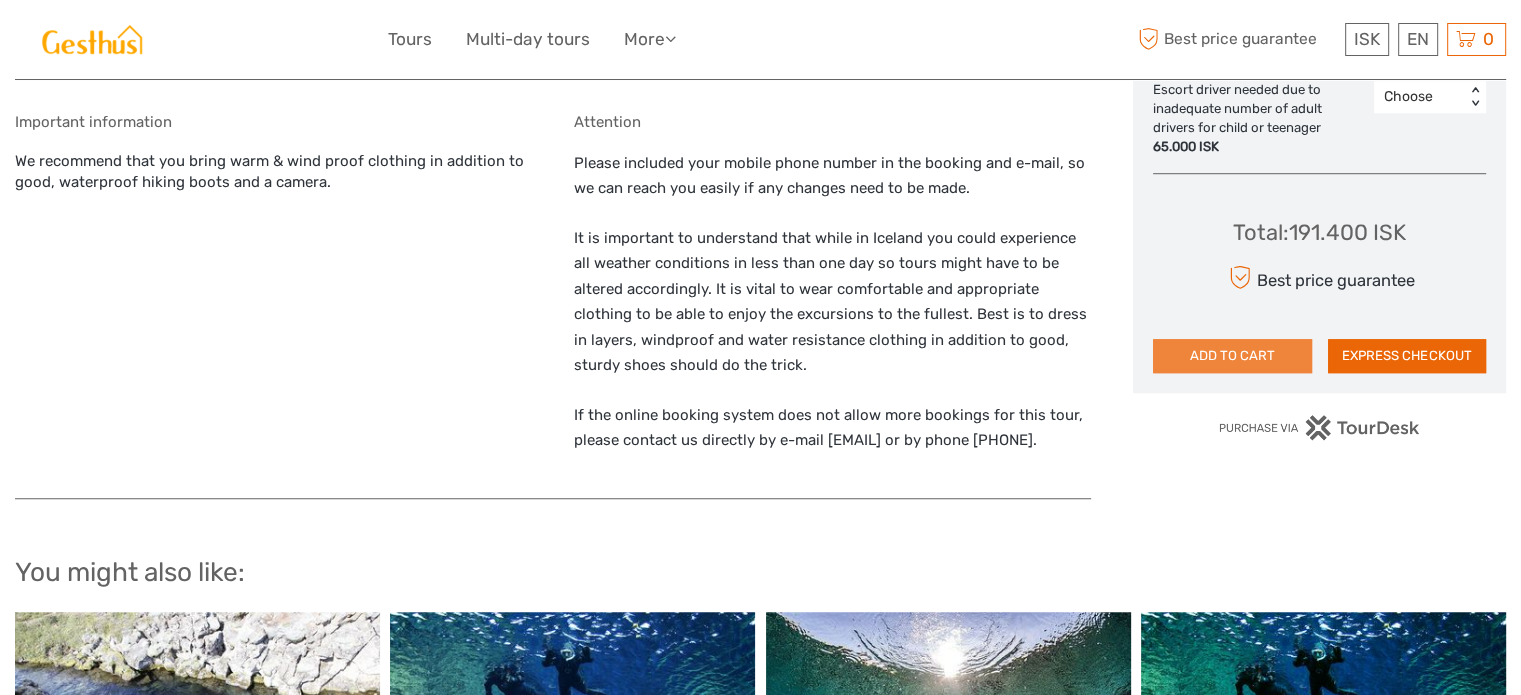 click on "ADD TO CART" at bounding box center [1232, 356] 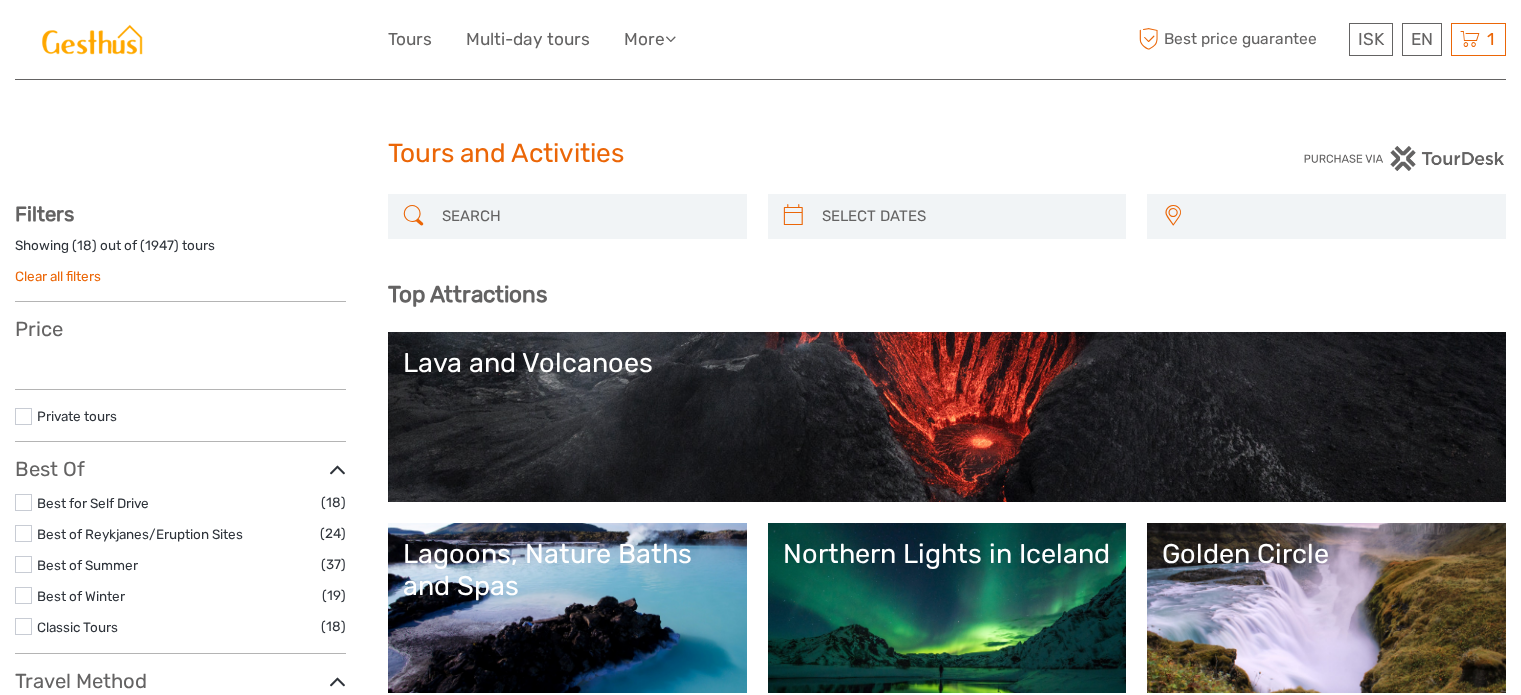select 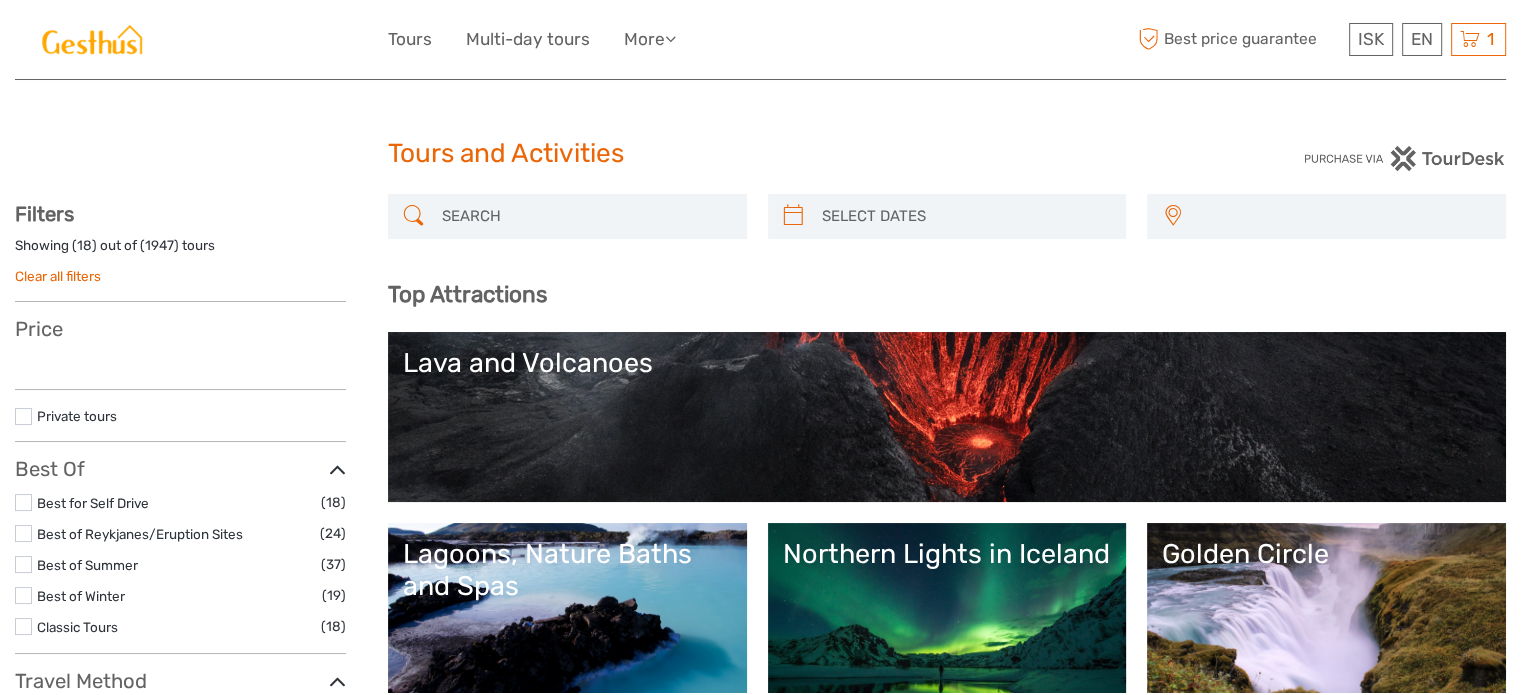 scroll, scrollTop: 0, scrollLeft: 0, axis: both 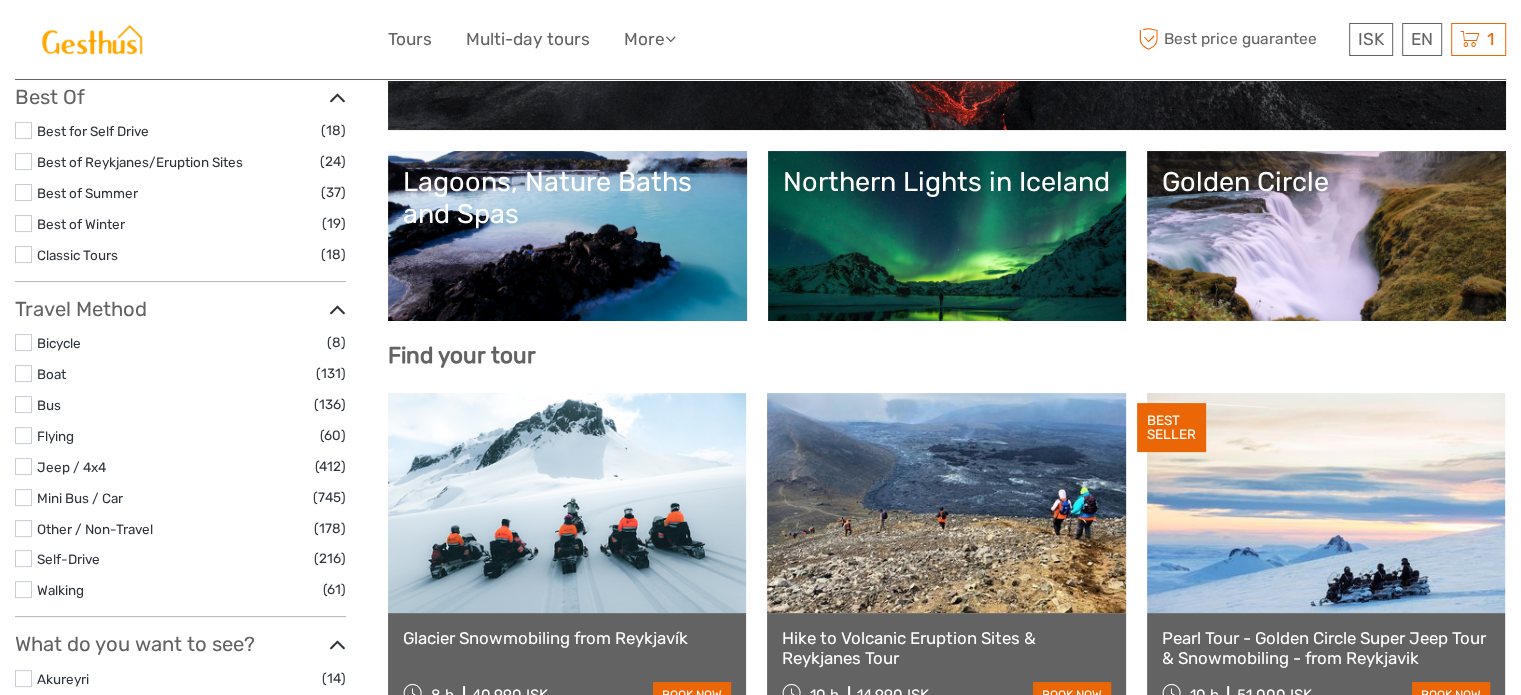 select 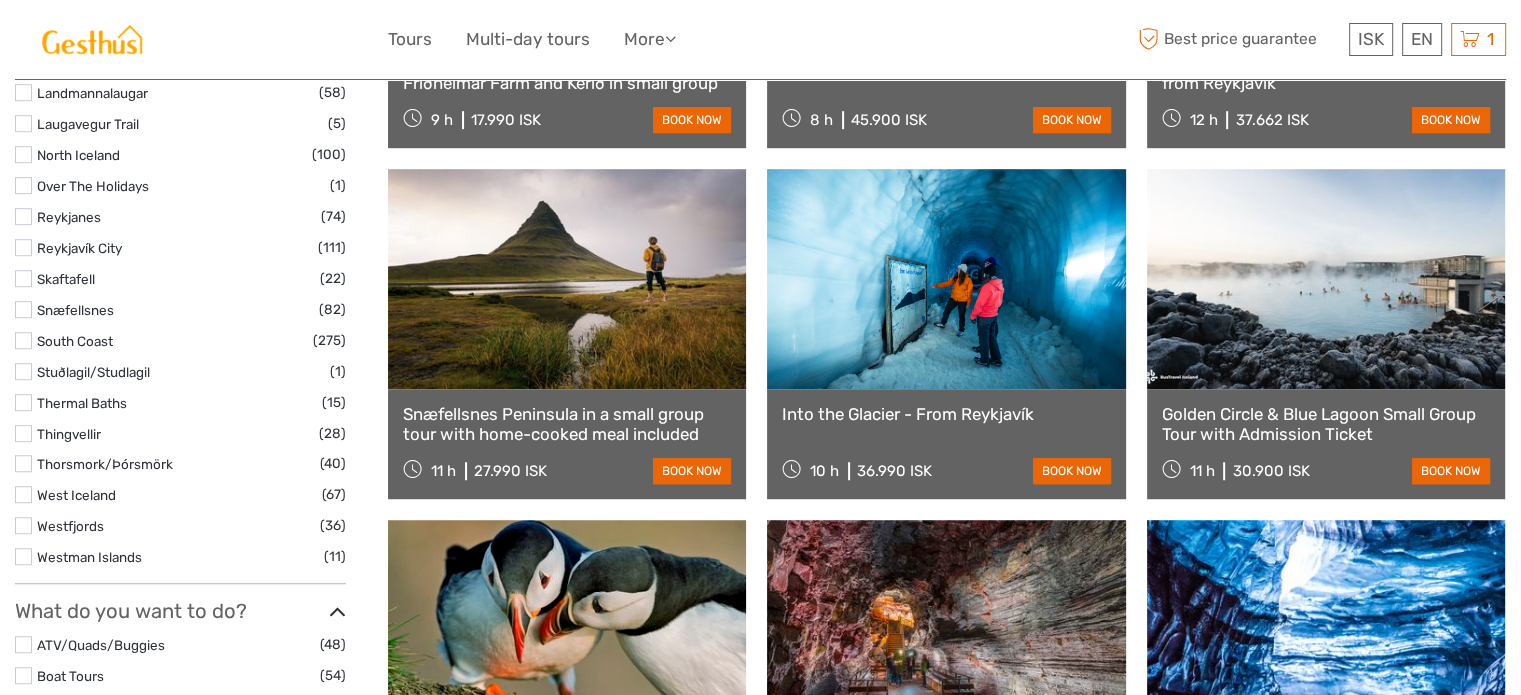 scroll, scrollTop: 1200, scrollLeft: 0, axis: vertical 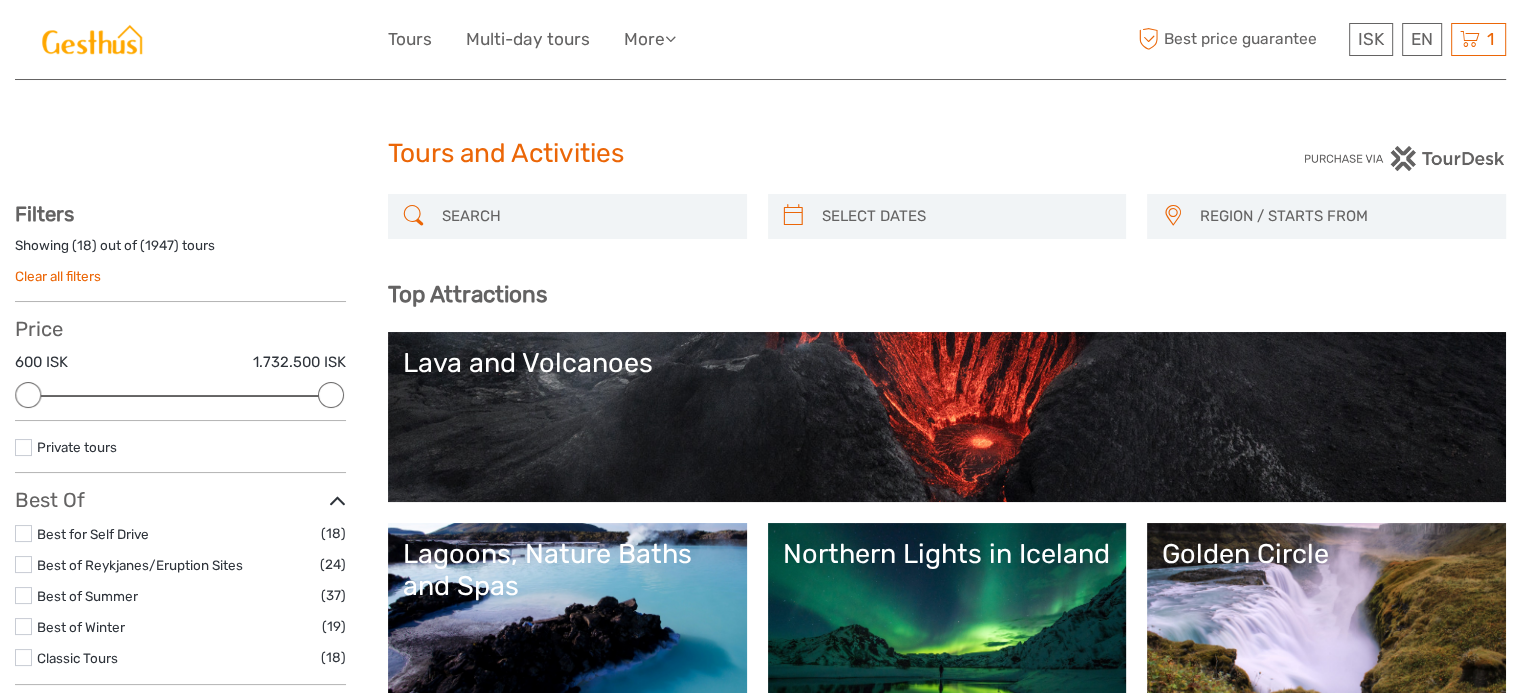 type on "08/08/2025" 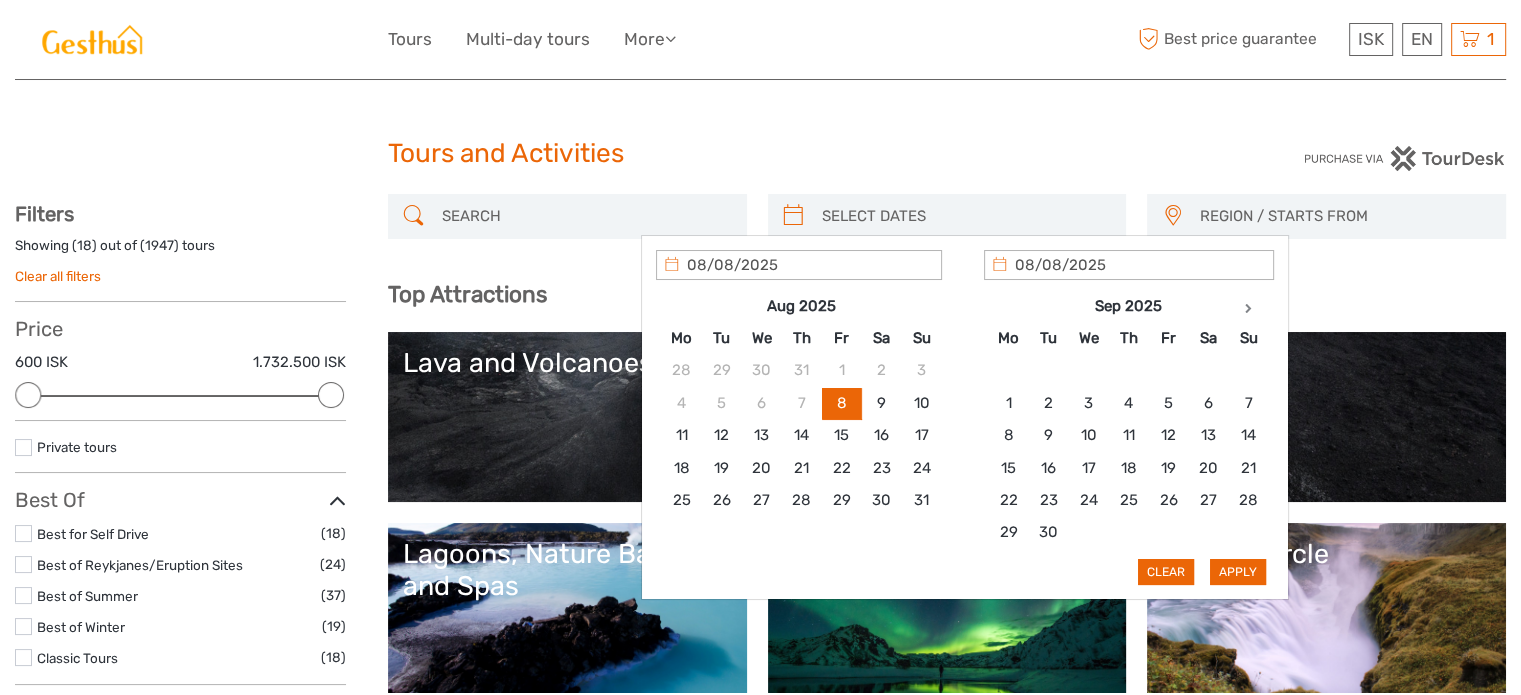 click at bounding box center [965, 216] 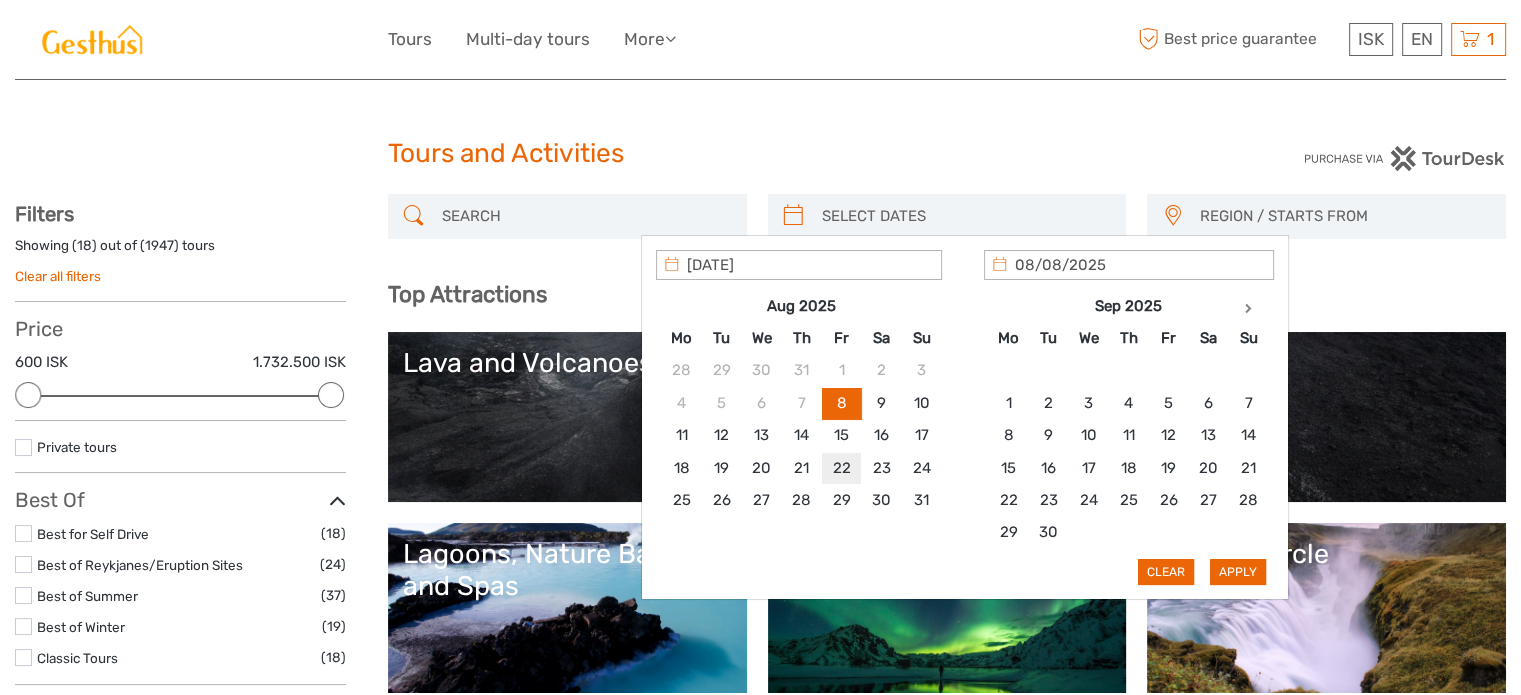 type on "22/08/2025" 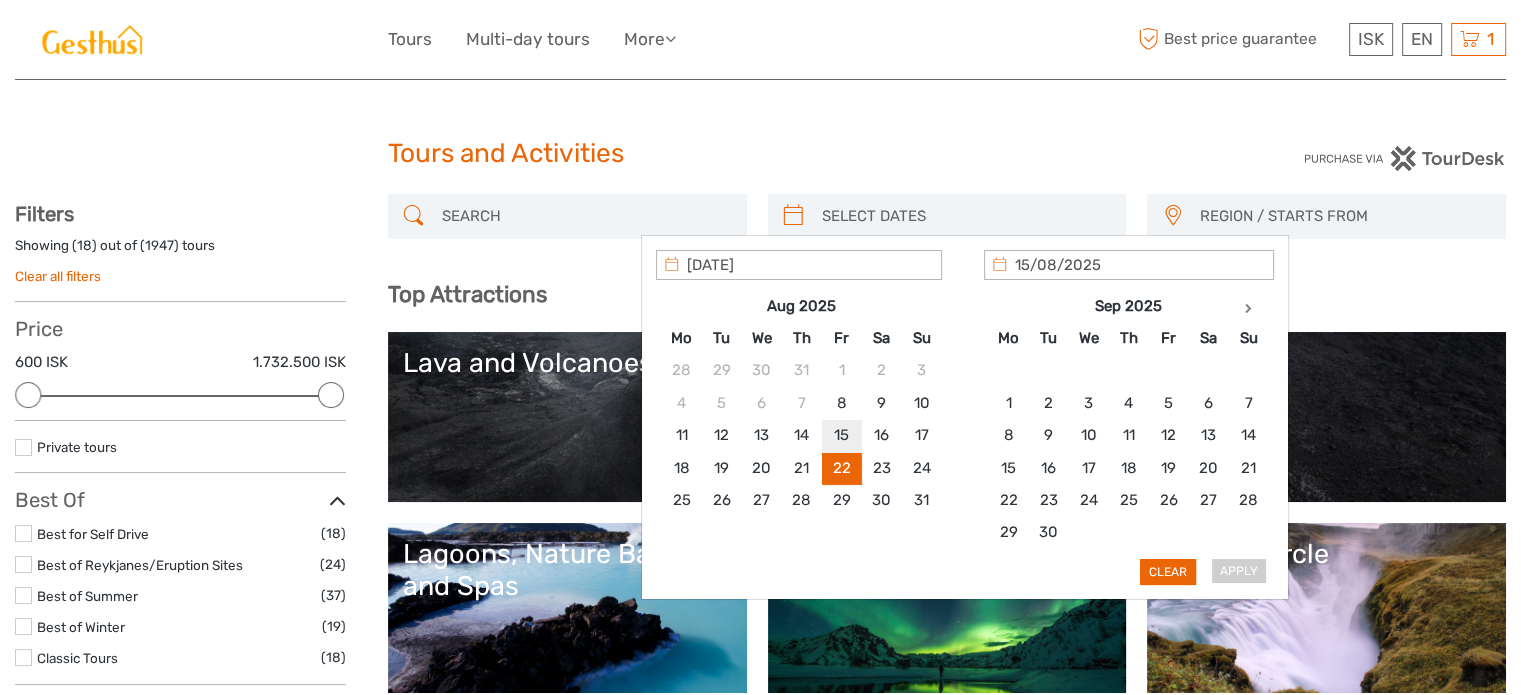 type on "22/08/2025" 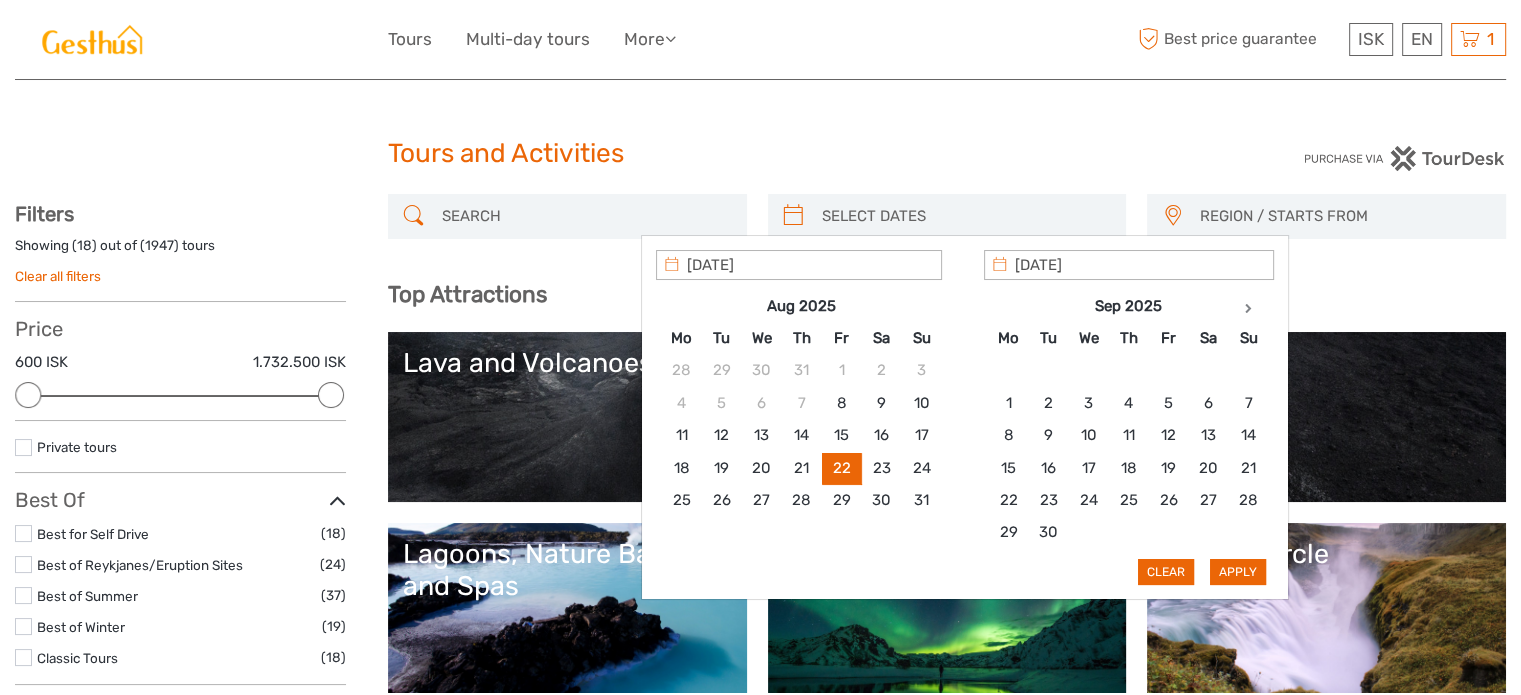 type on "22/08/2025" 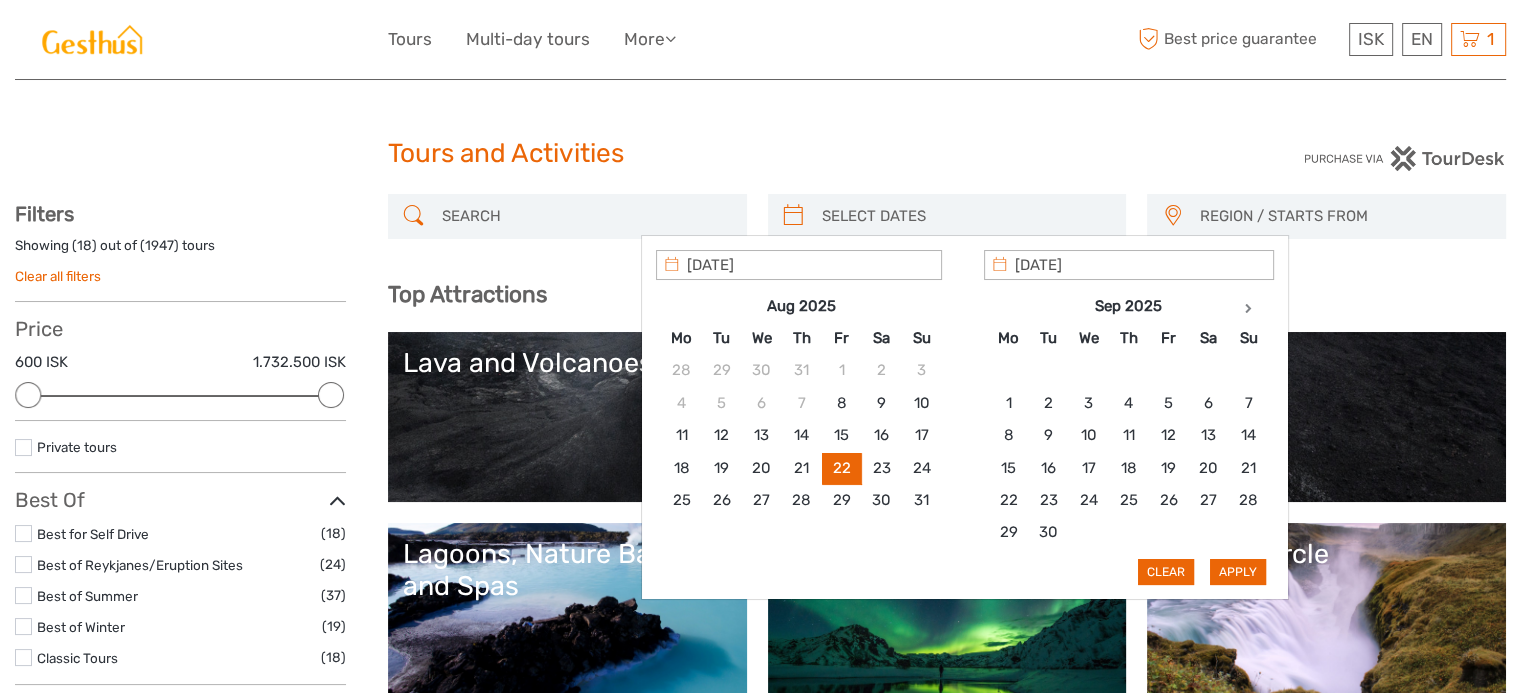 click on "Apply" at bounding box center (1238, 572) 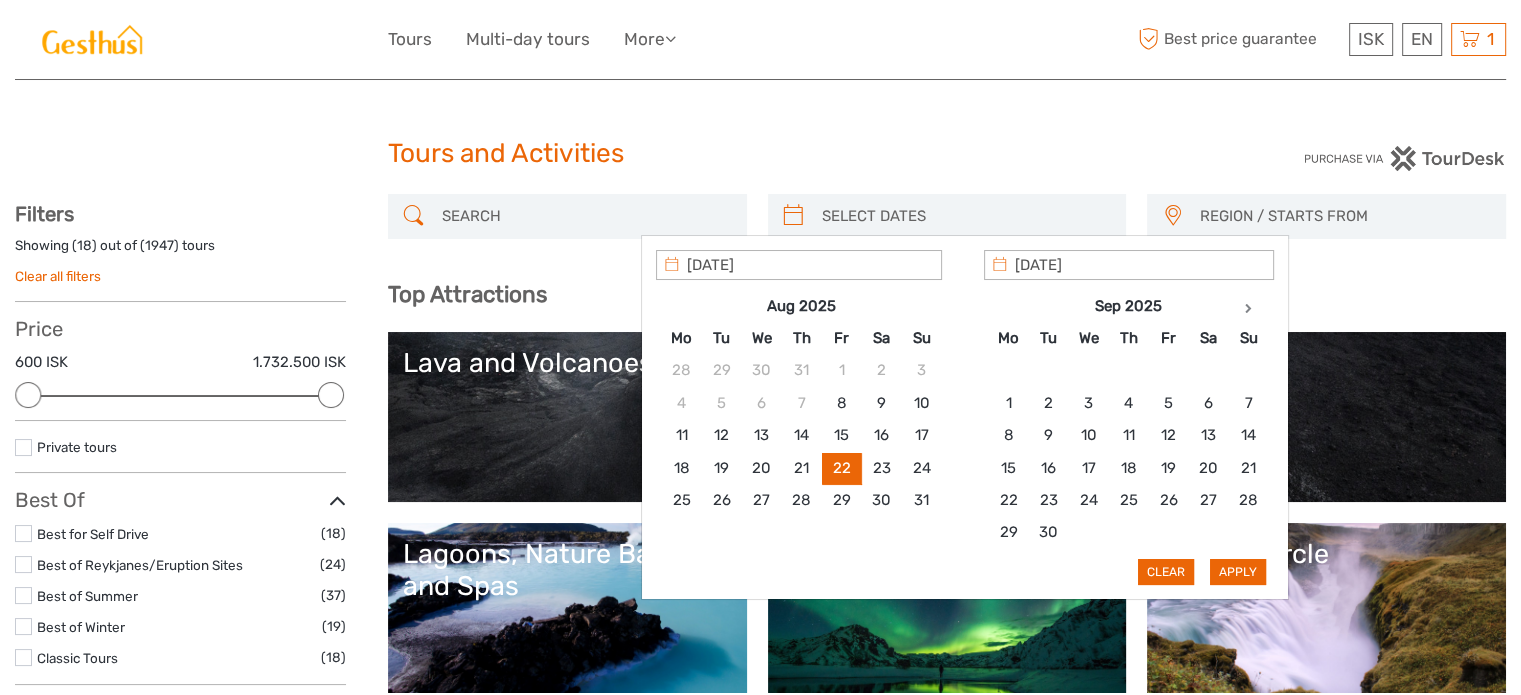 type on "22/08/2025 - 22/08/2025" 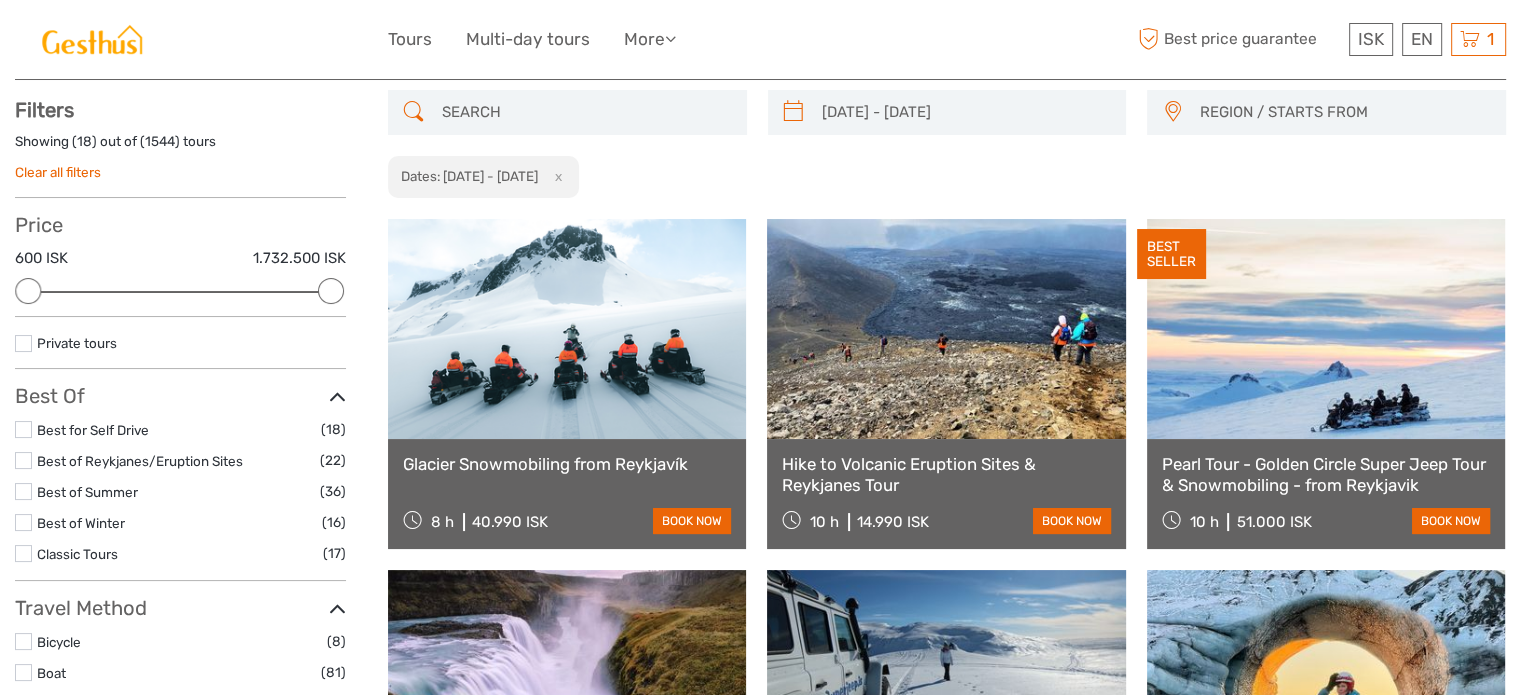 scroll, scrollTop: 0, scrollLeft: 0, axis: both 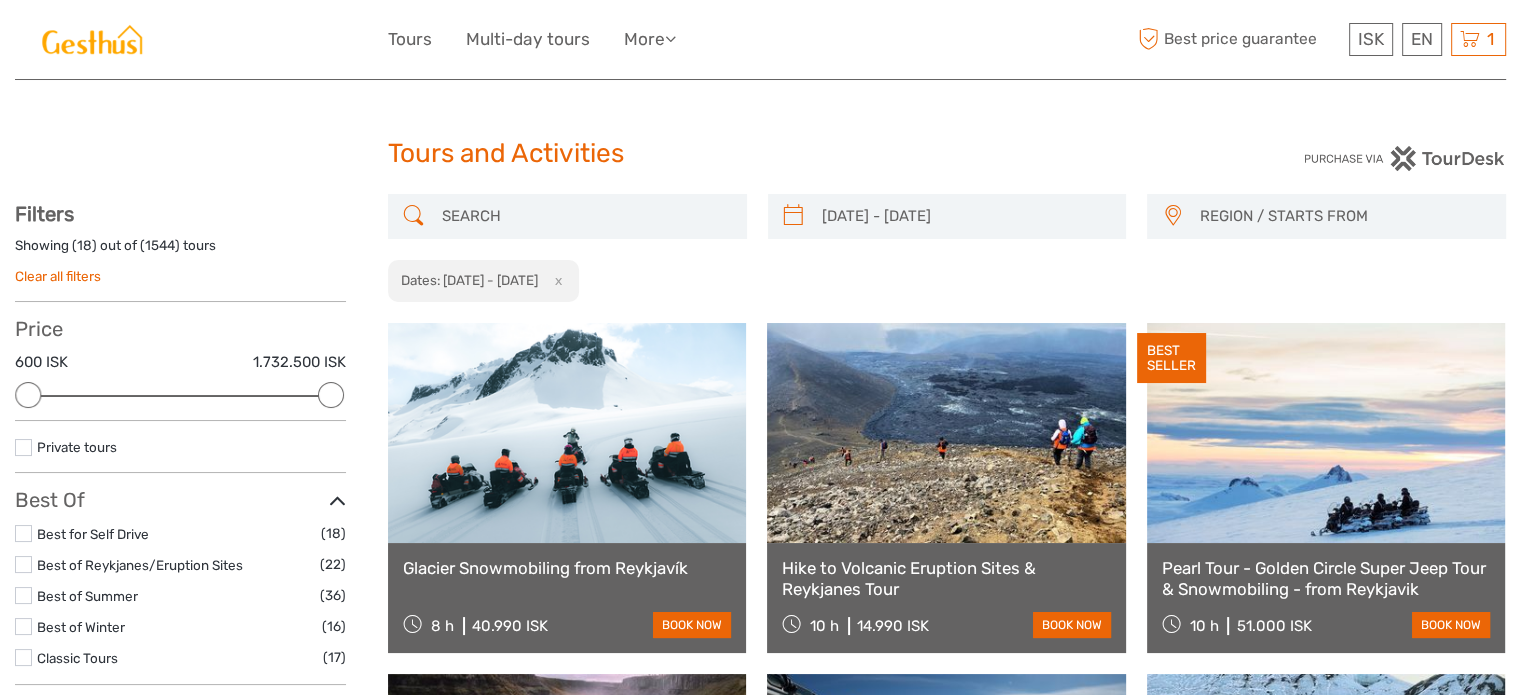 click at bounding box center [585, 216] 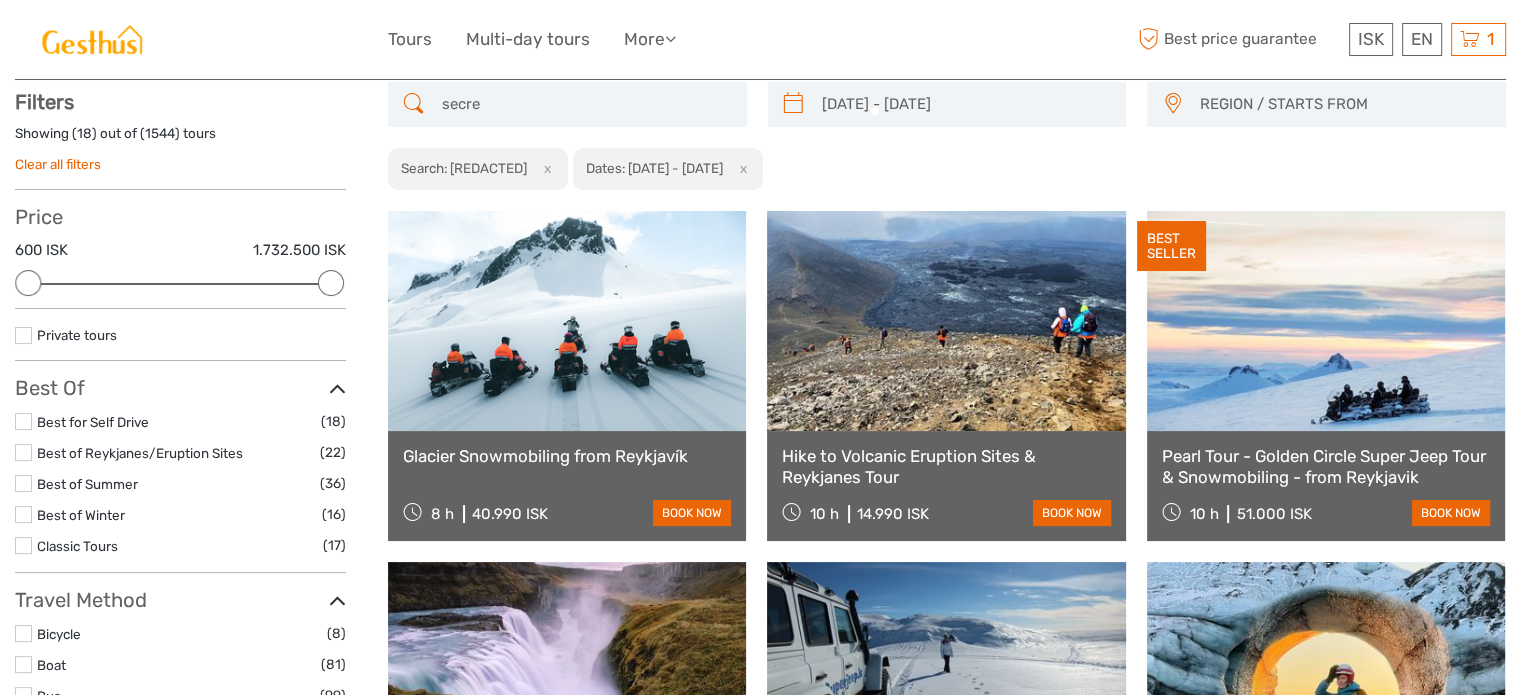 scroll, scrollTop: 113, scrollLeft: 0, axis: vertical 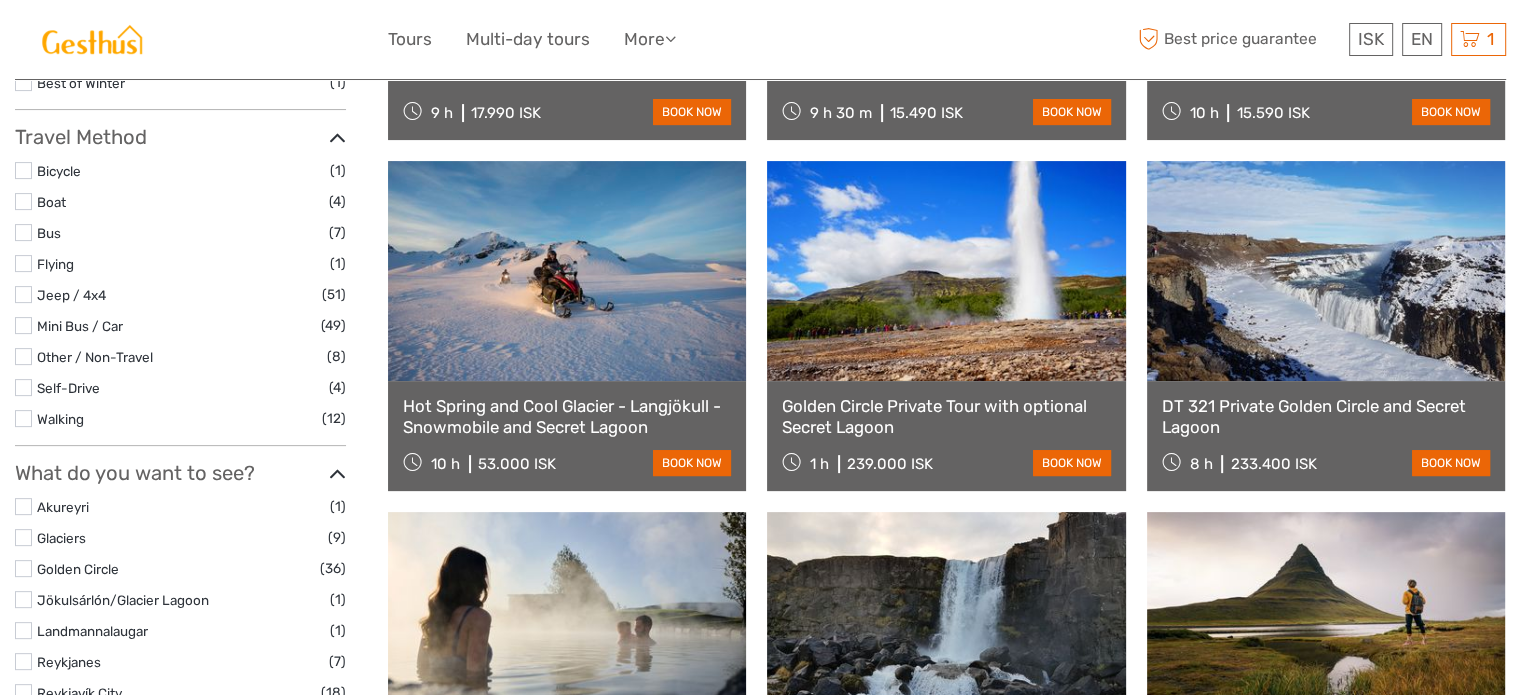 type on "secreet" 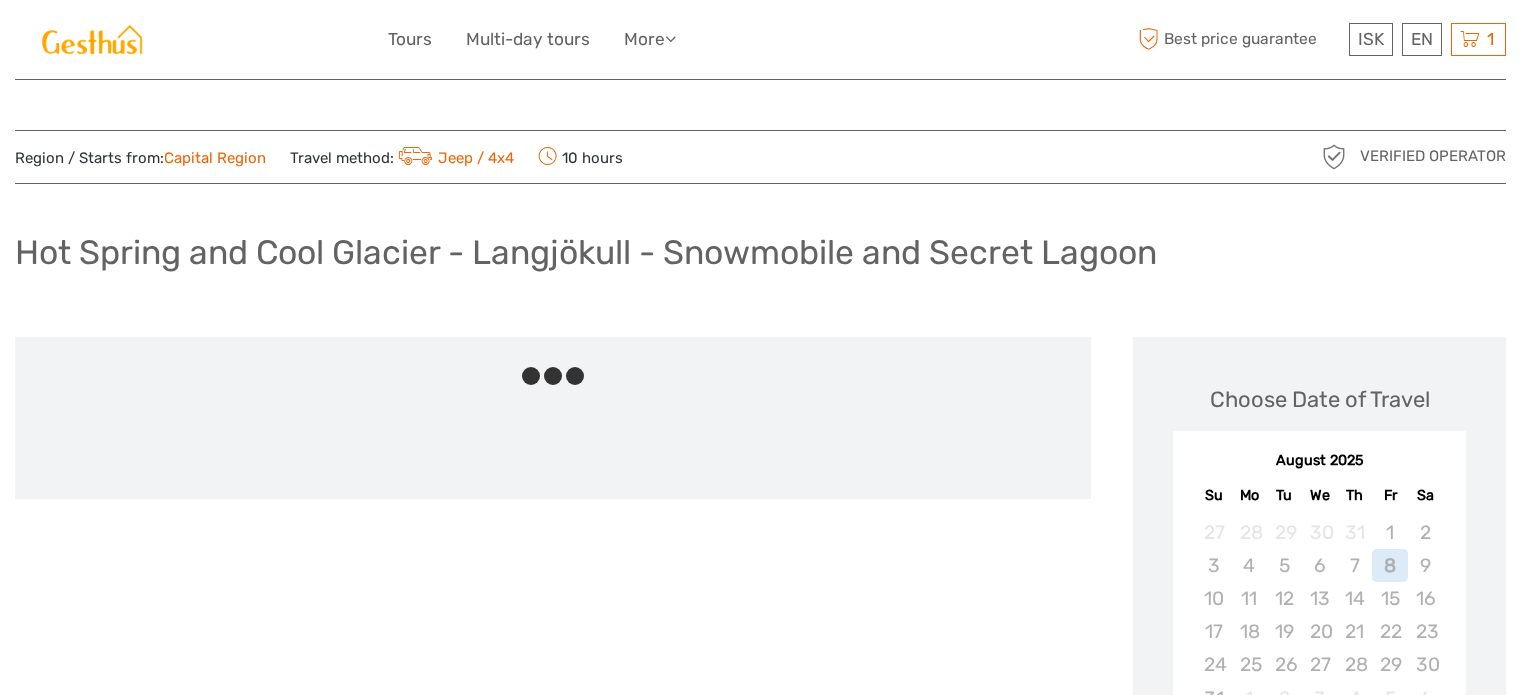 scroll, scrollTop: 0, scrollLeft: 0, axis: both 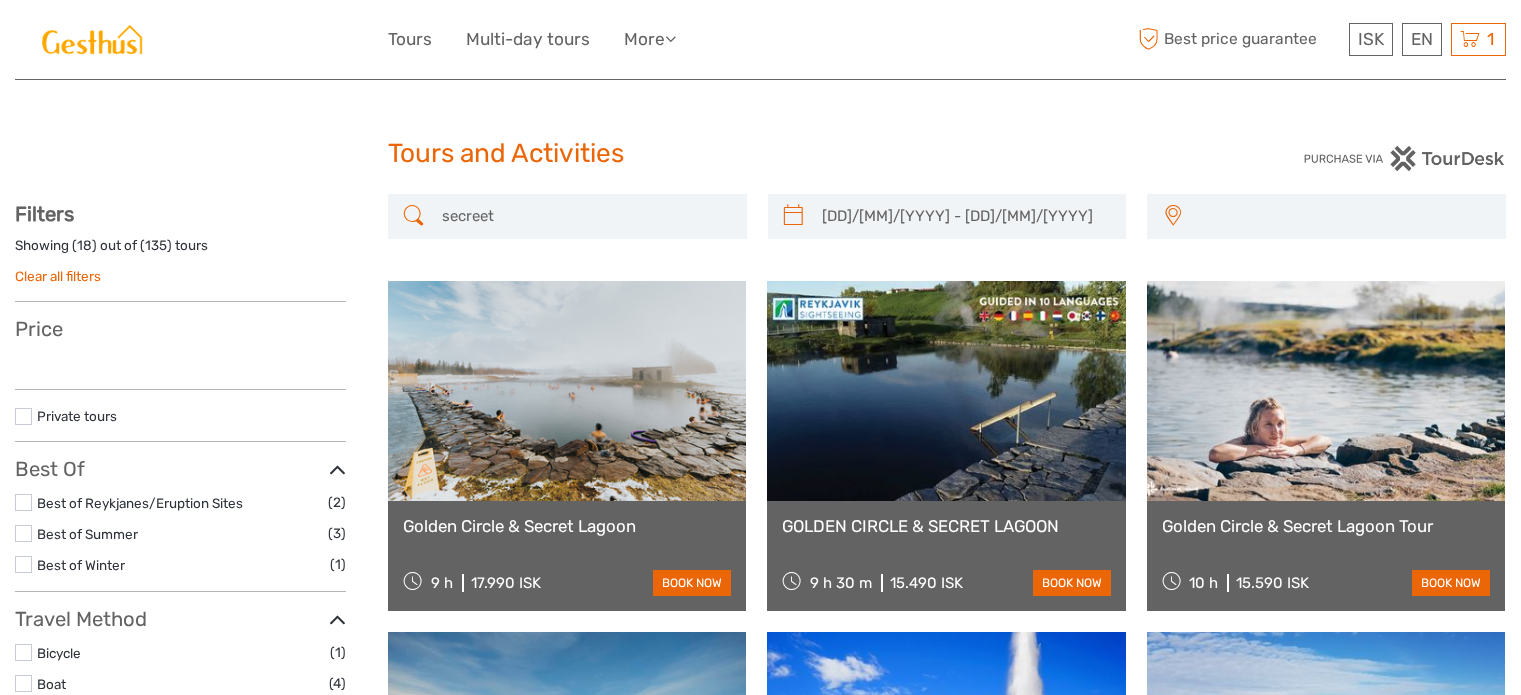 select 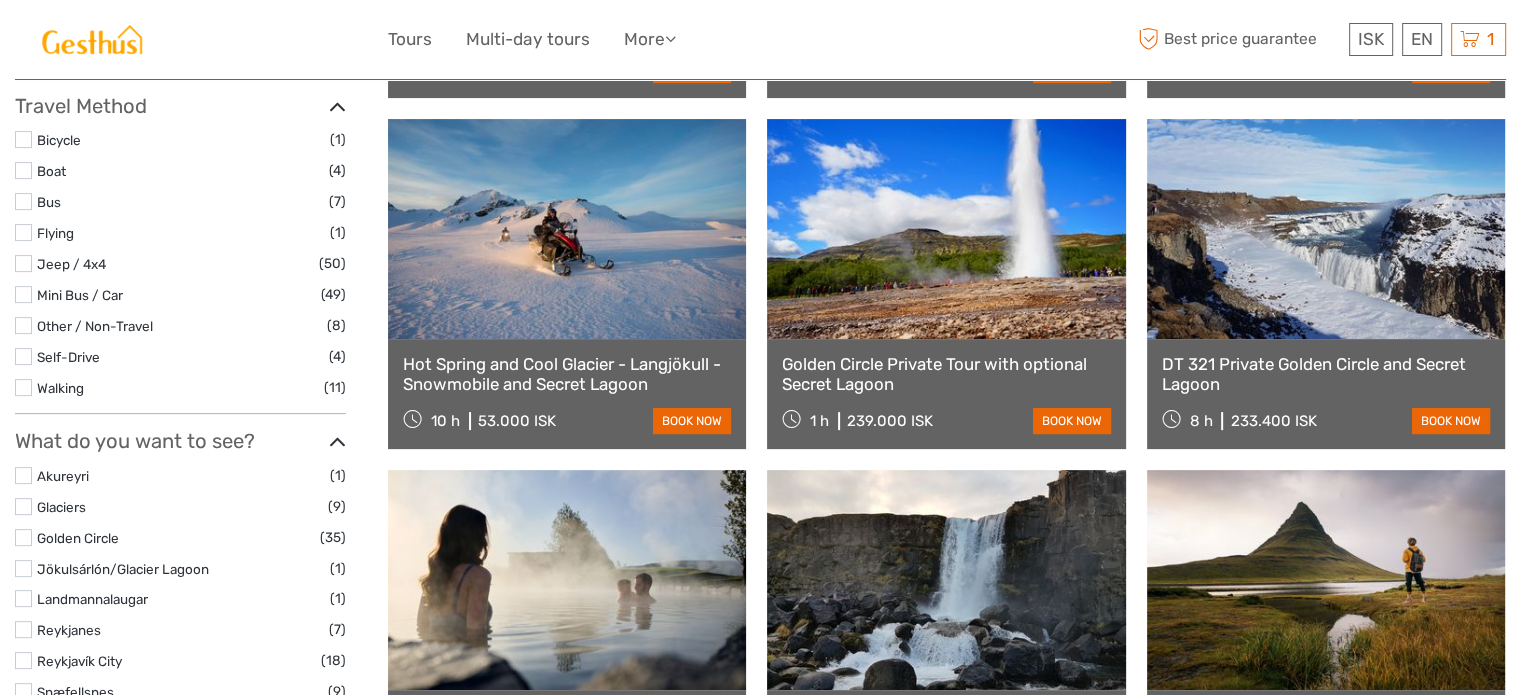scroll, scrollTop: 513, scrollLeft: 0, axis: vertical 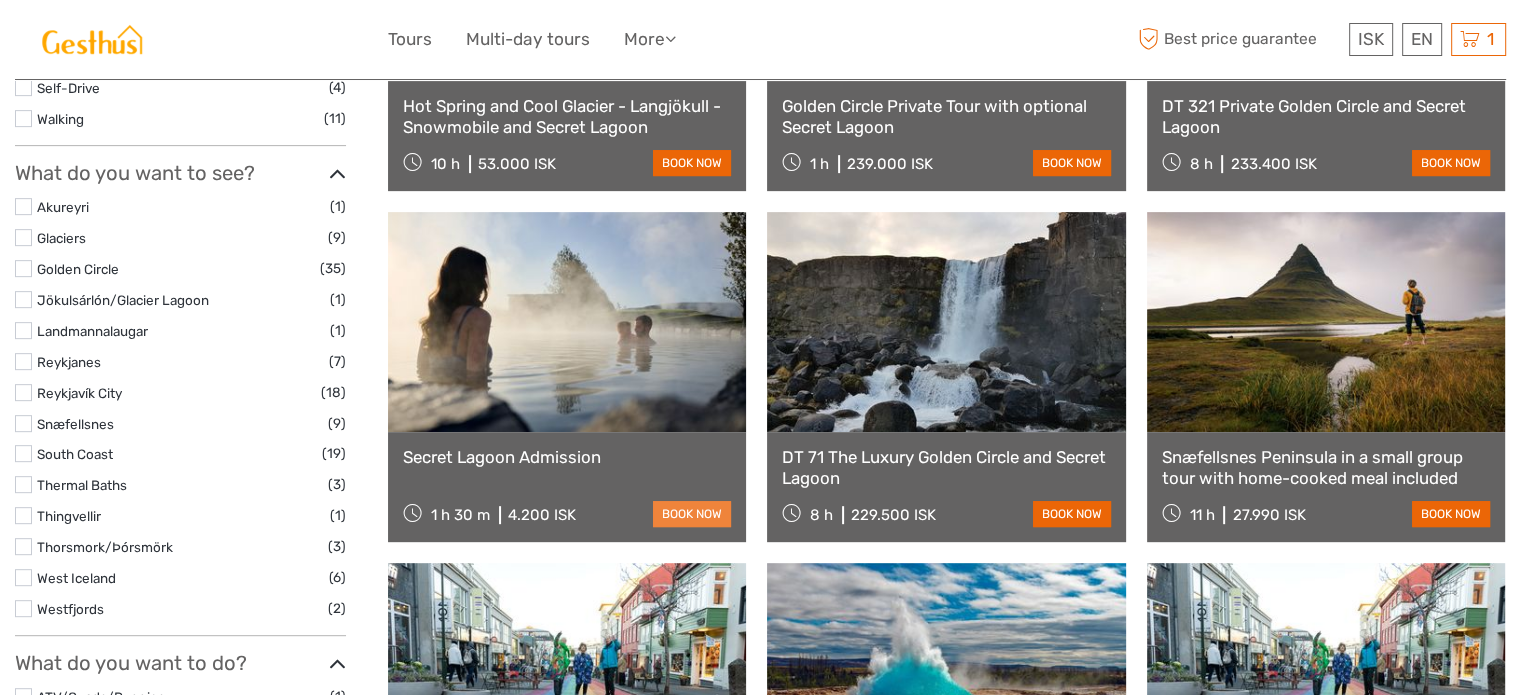 click on "book now" at bounding box center [692, 514] 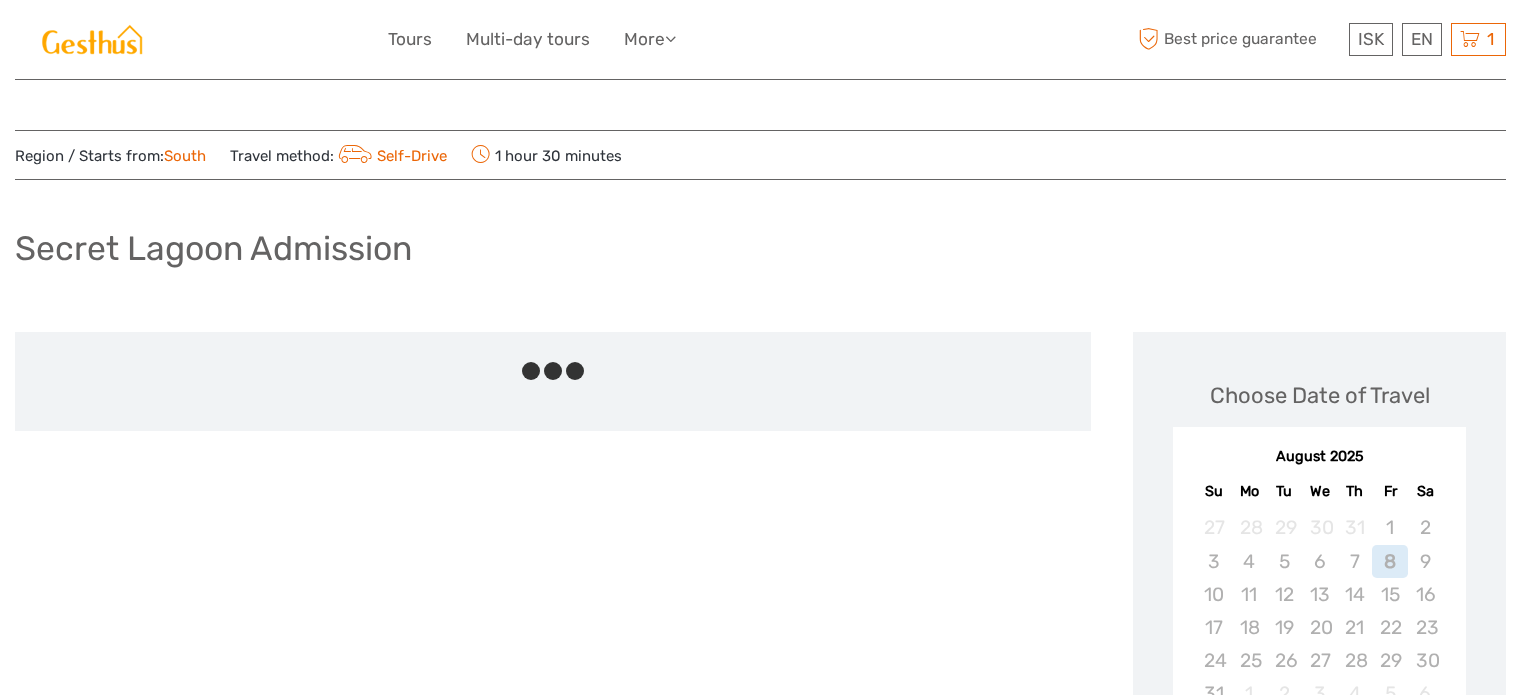 scroll, scrollTop: 0, scrollLeft: 0, axis: both 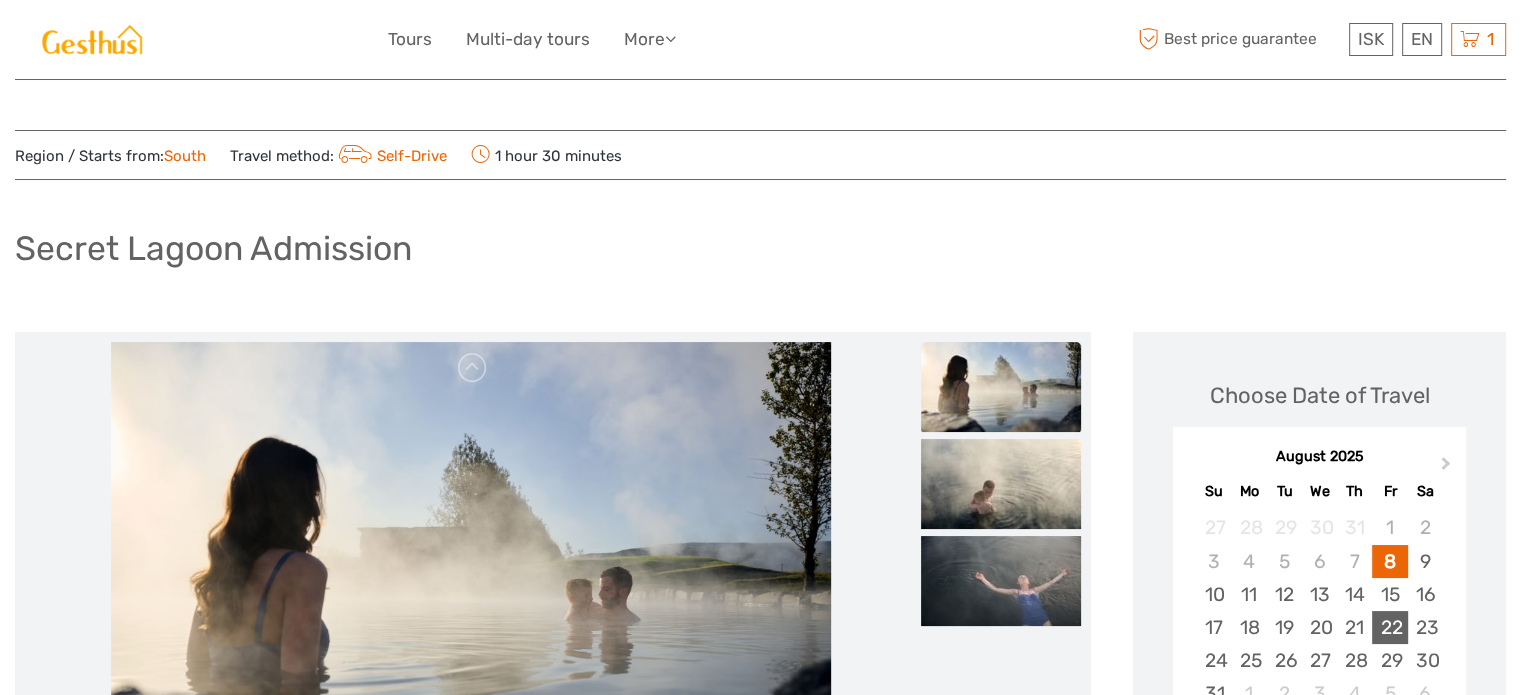 click on "22" at bounding box center (1389, 627) 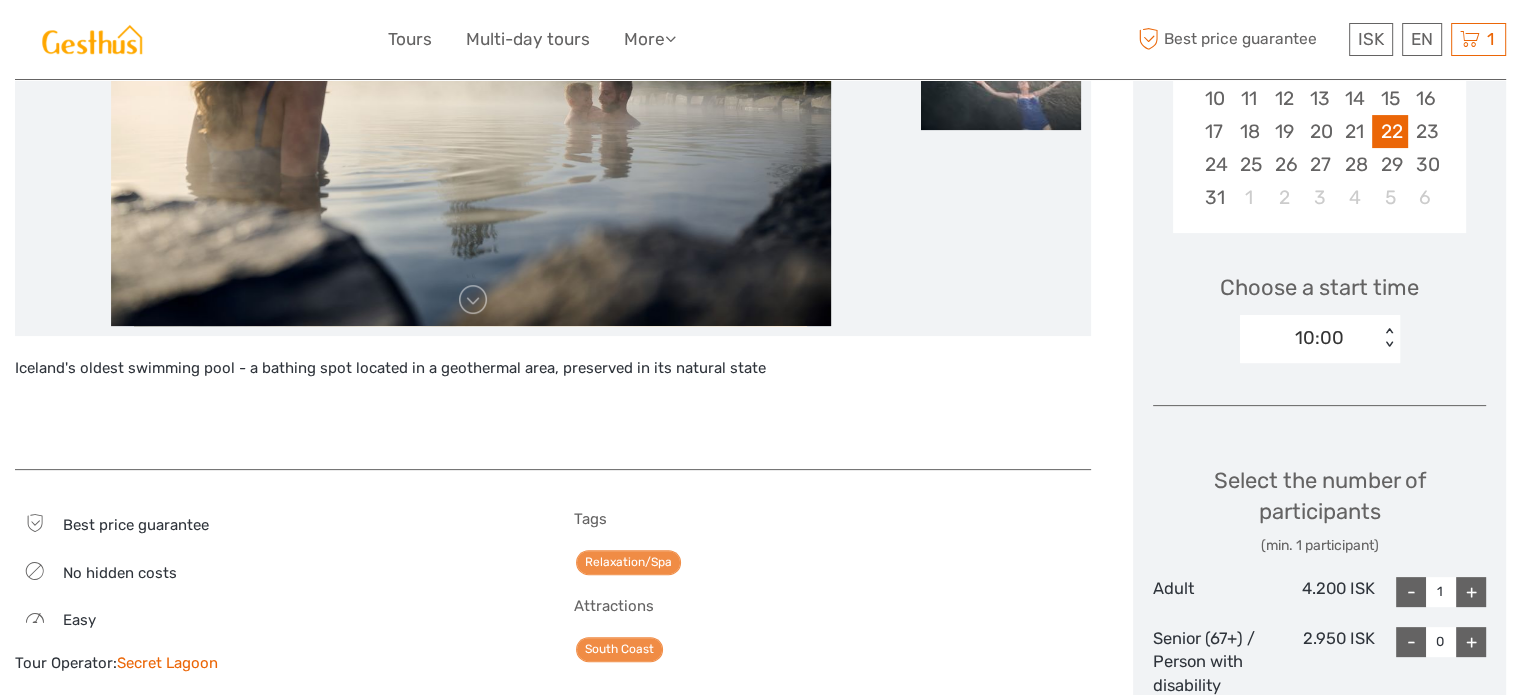 scroll, scrollTop: 700, scrollLeft: 0, axis: vertical 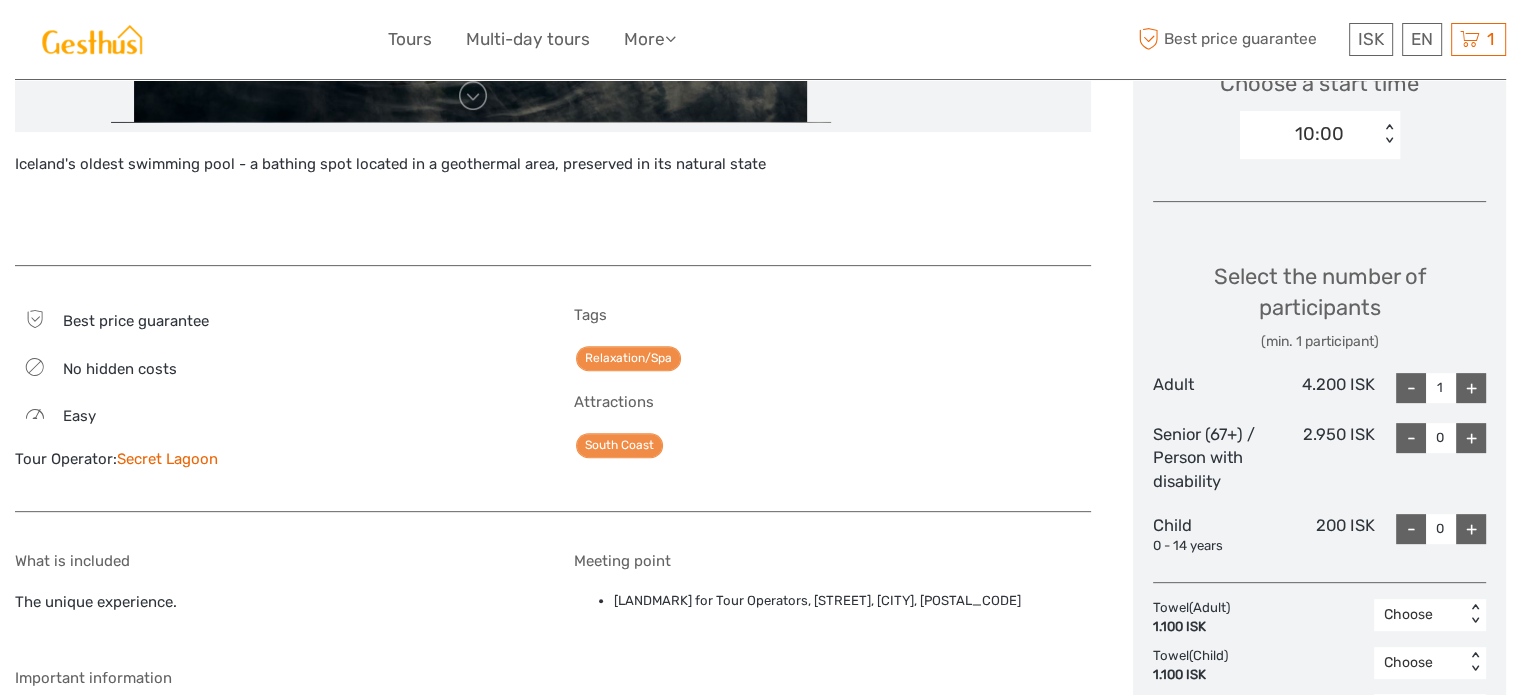 click on "+" at bounding box center (1471, 388) 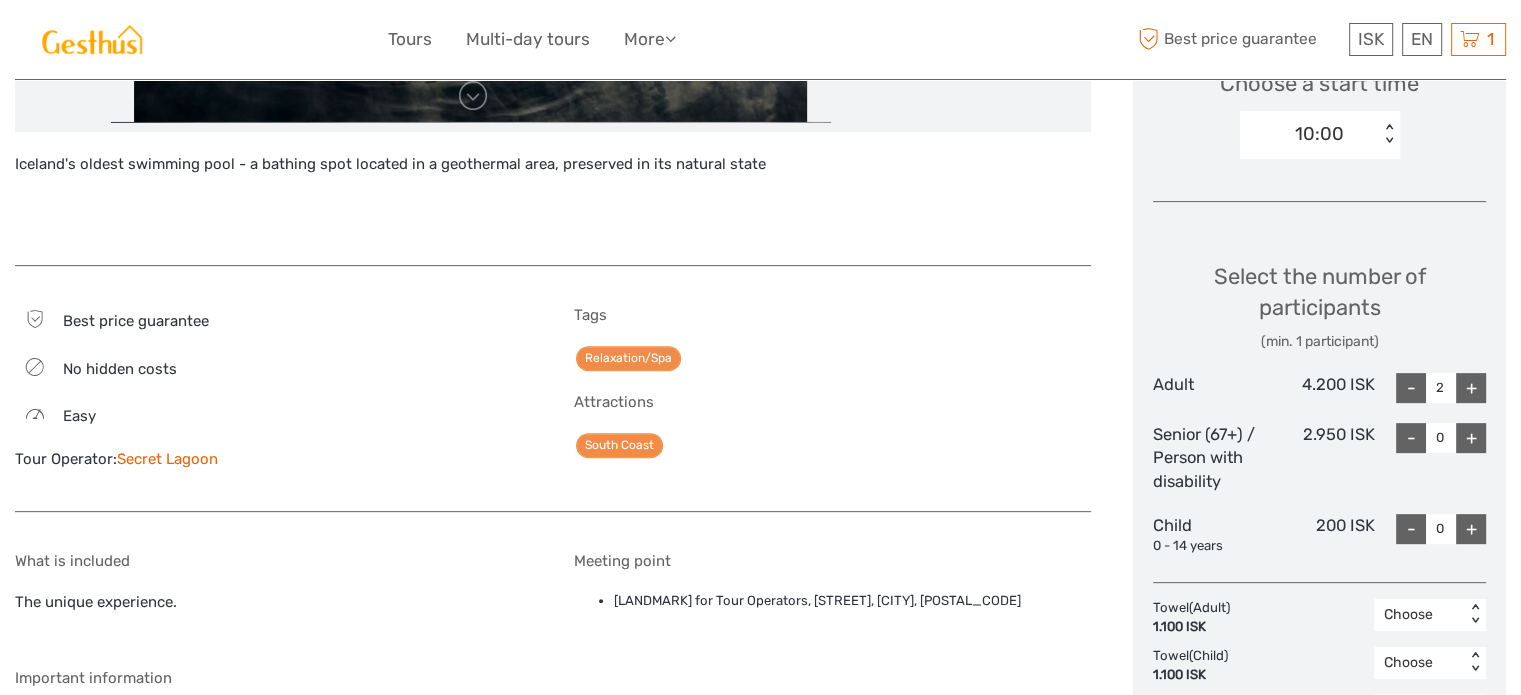 click on "+" at bounding box center (1471, 388) 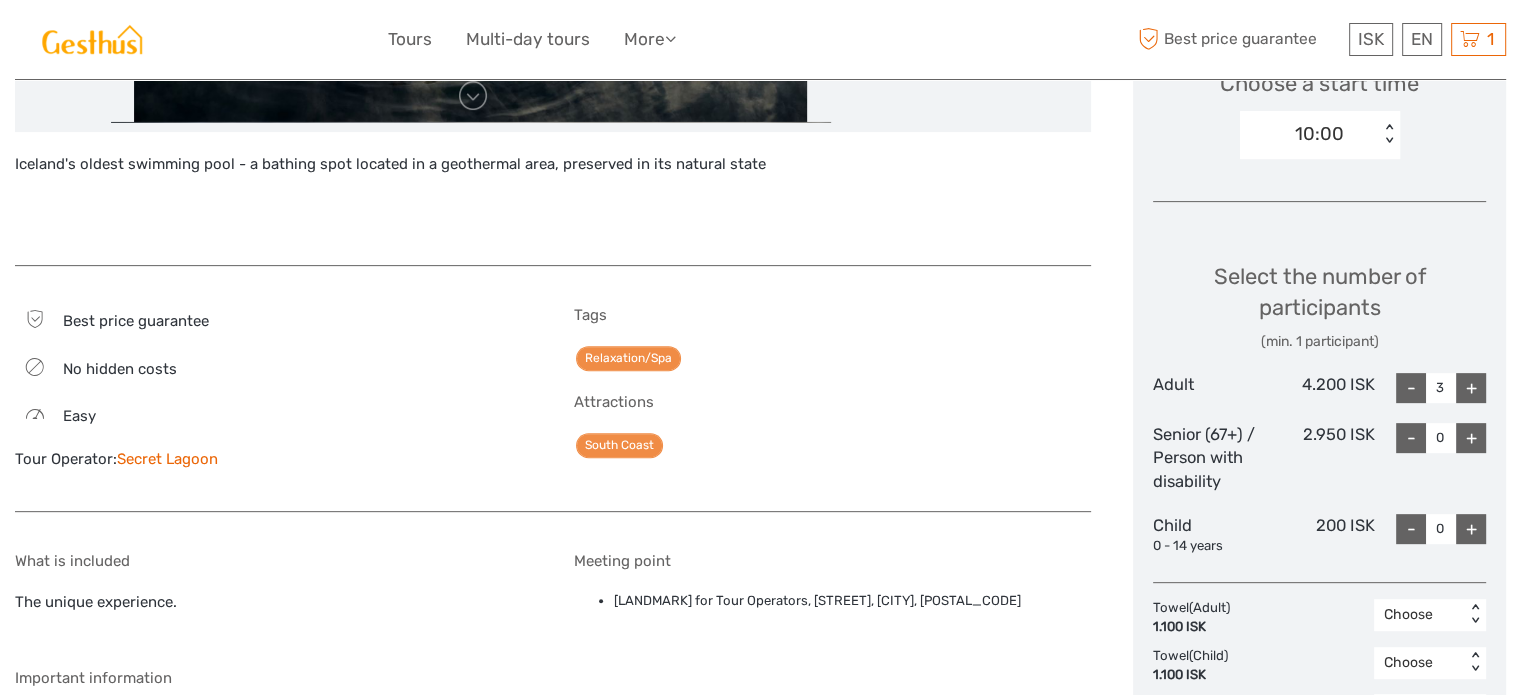 click on "+" at bounding box center (1471, 388) 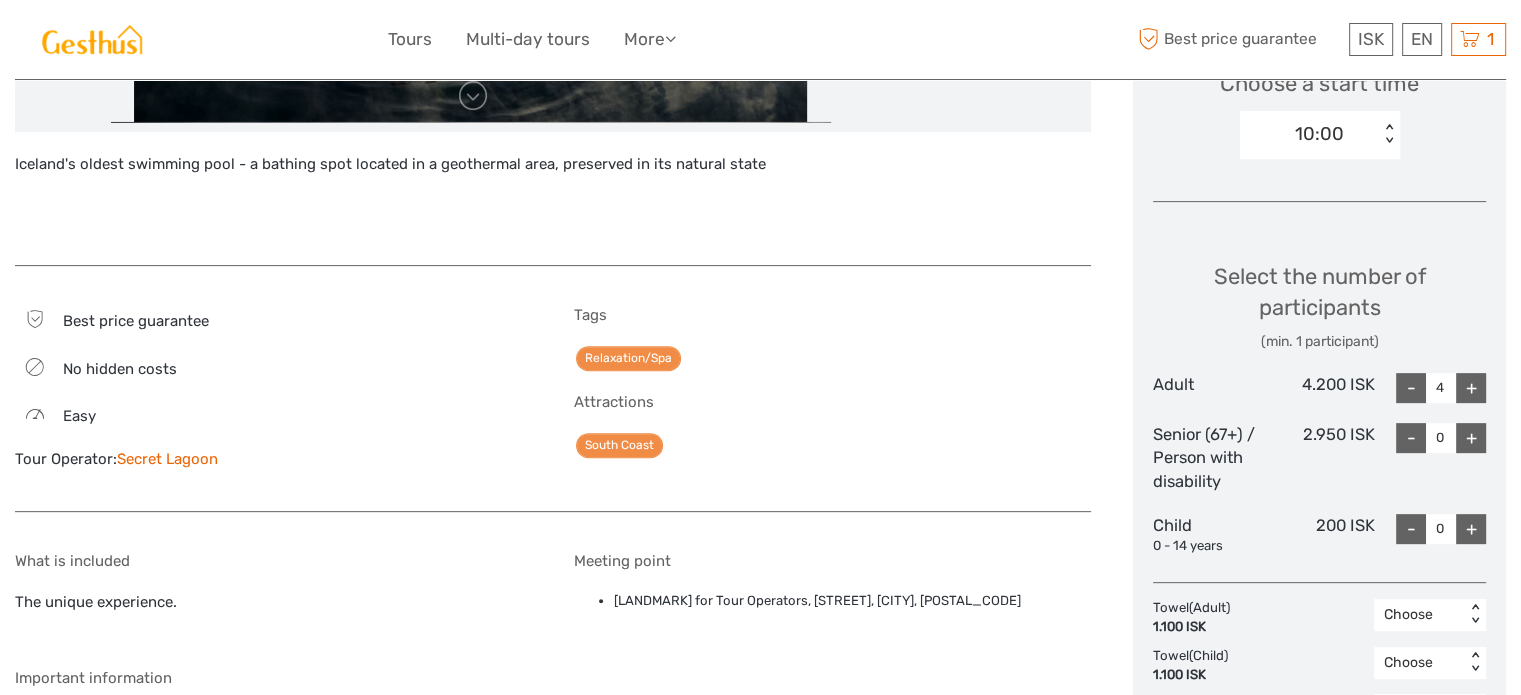 click on "+" at bounding box center [1471, 388] 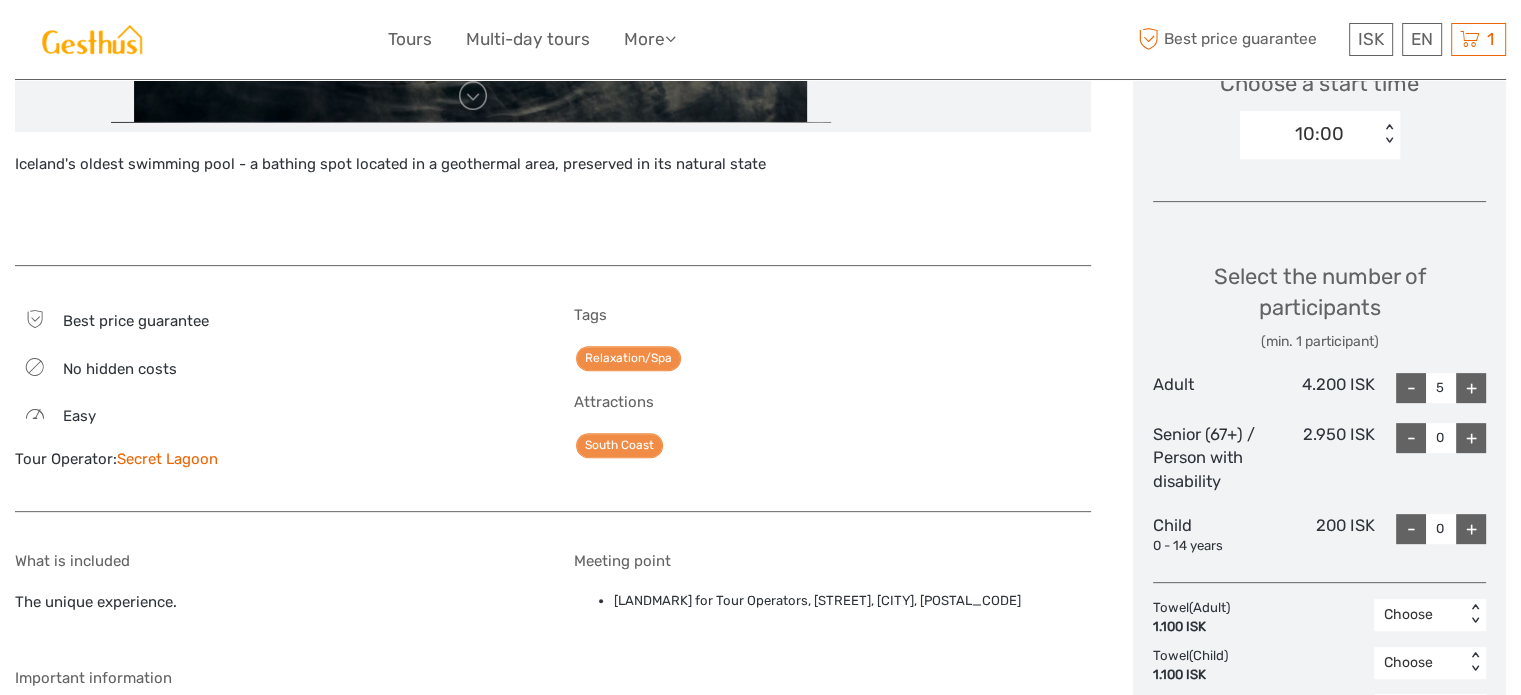 click on "+" at bounding box center [1471, 388] 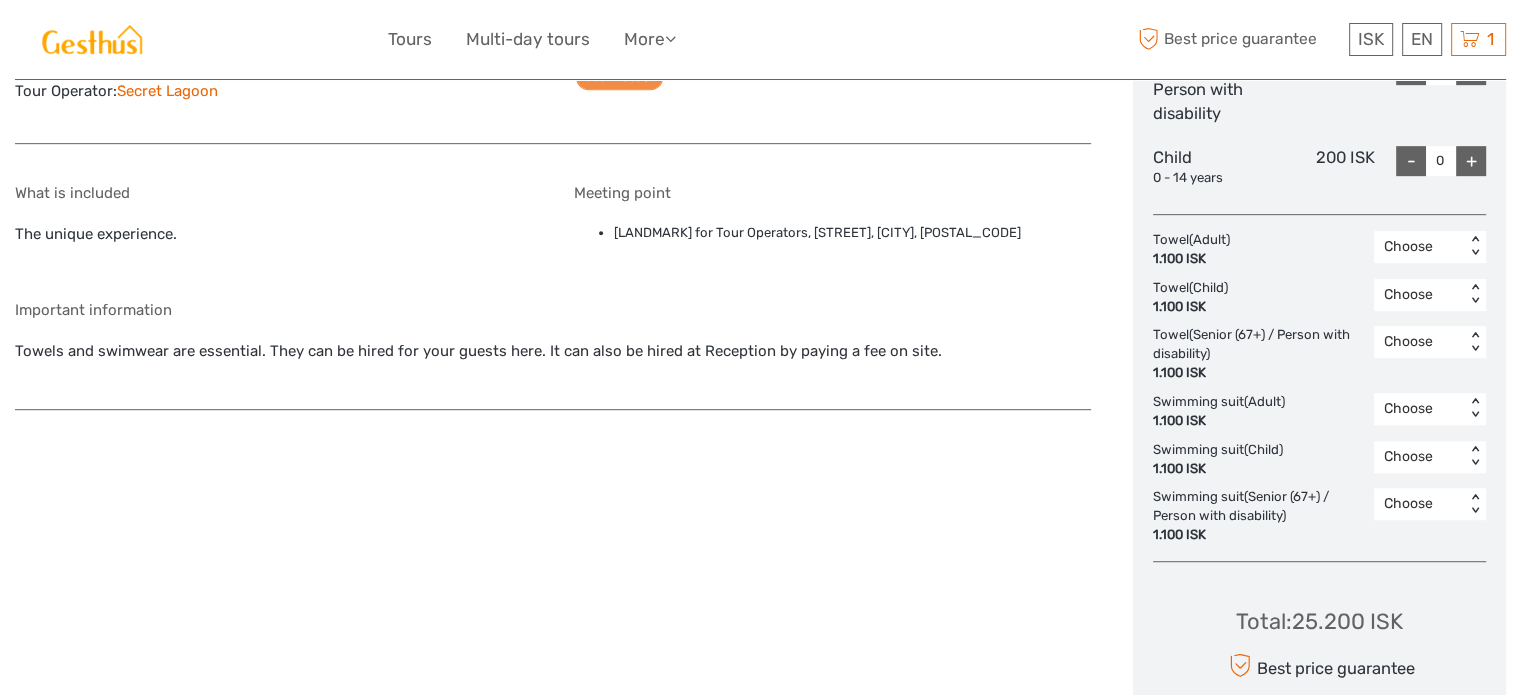 scroll, scrollTop: 1200, scrollLeft: 0, axis: vertical 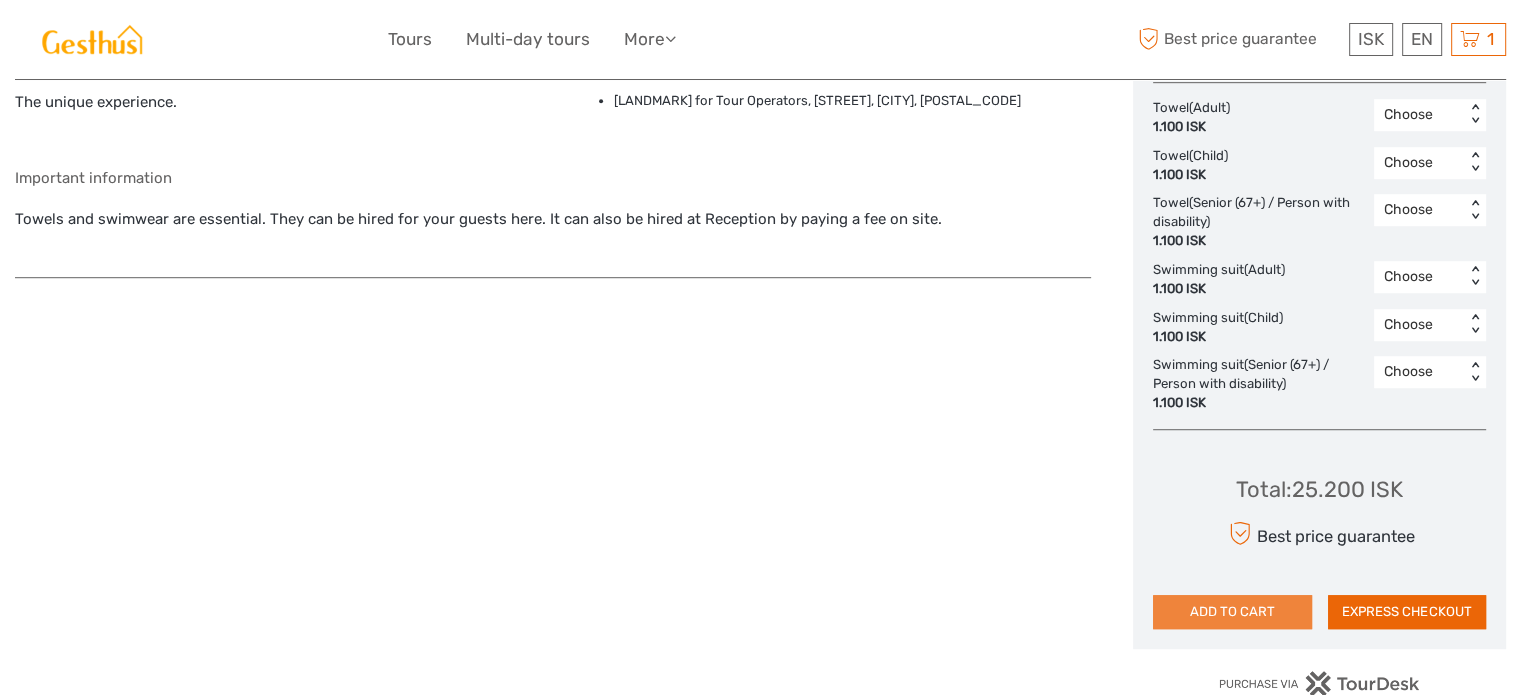 click on "ADD TO CART" at bounding box center (1232, 612) 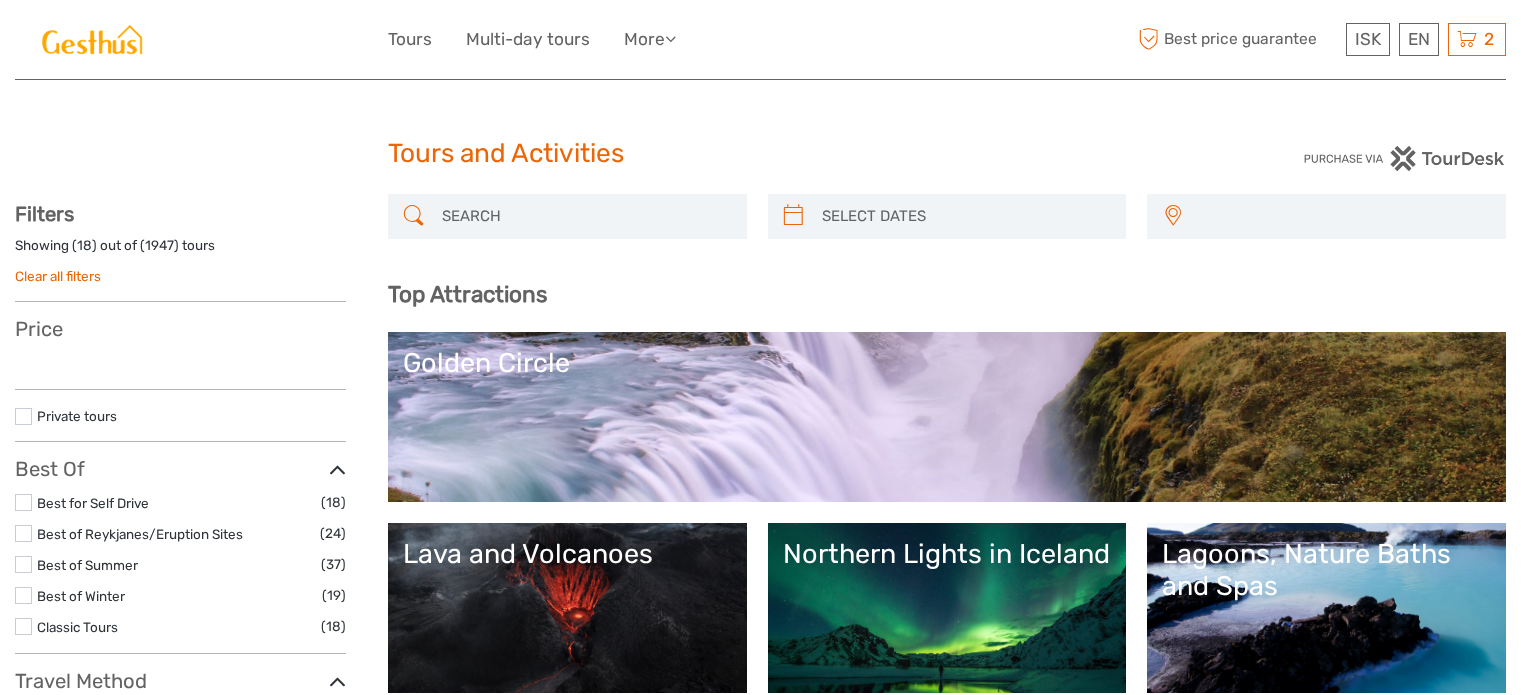 select 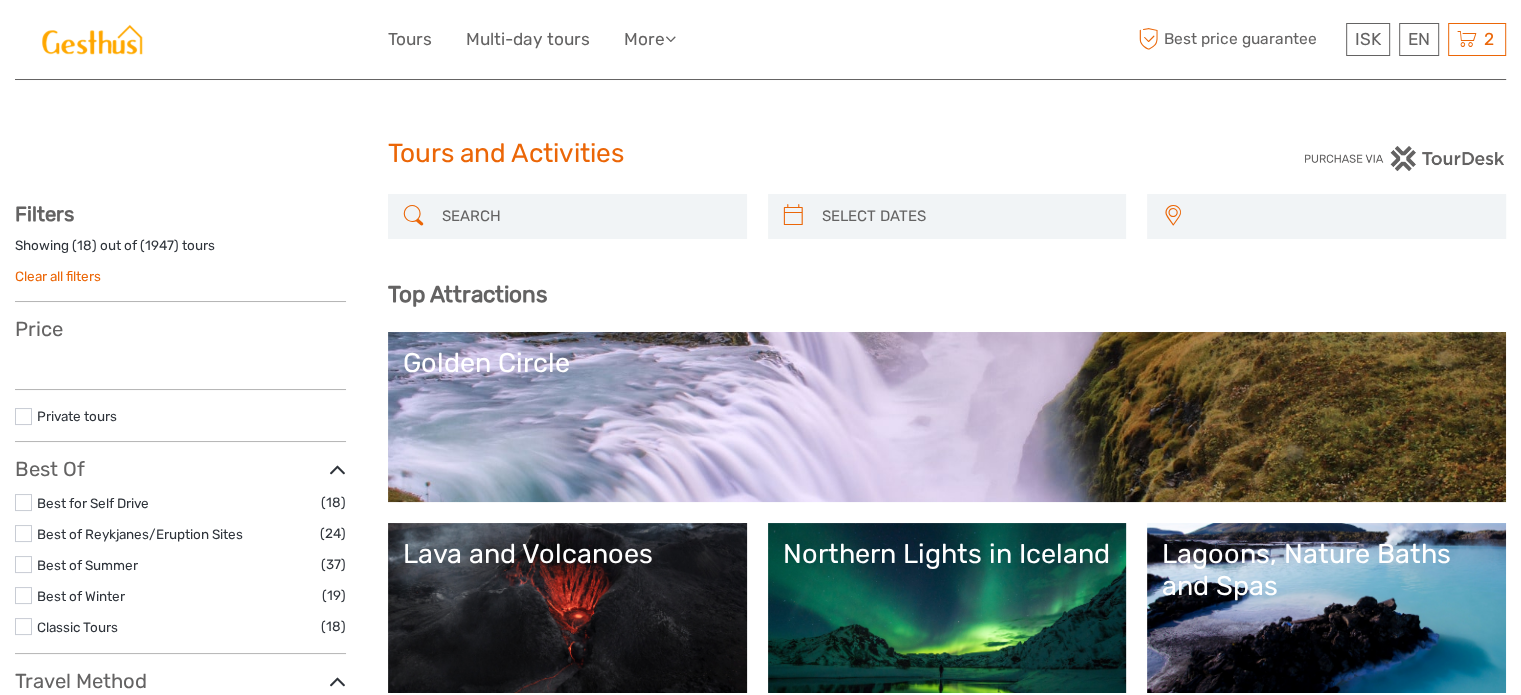 select 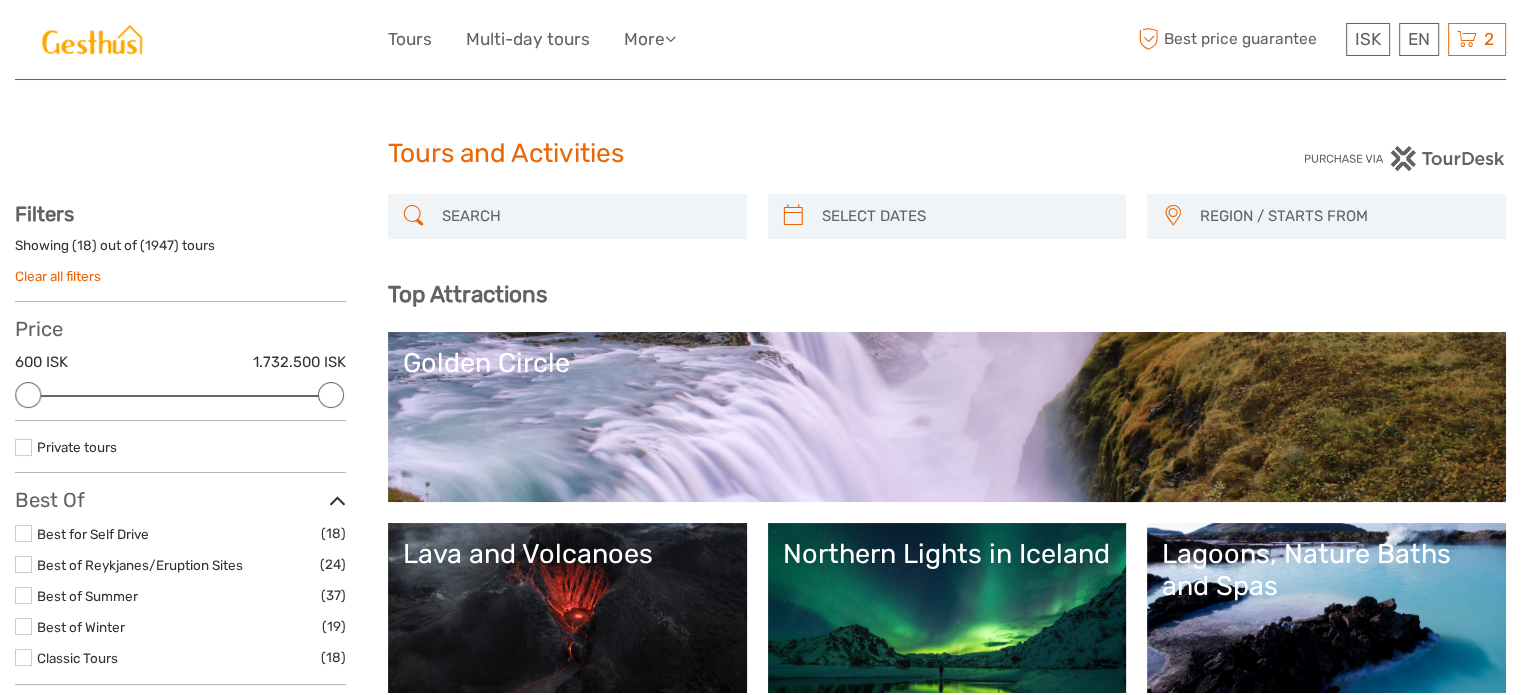 scroll, scrollTop: 0, scrollLeft: 0, axis: both 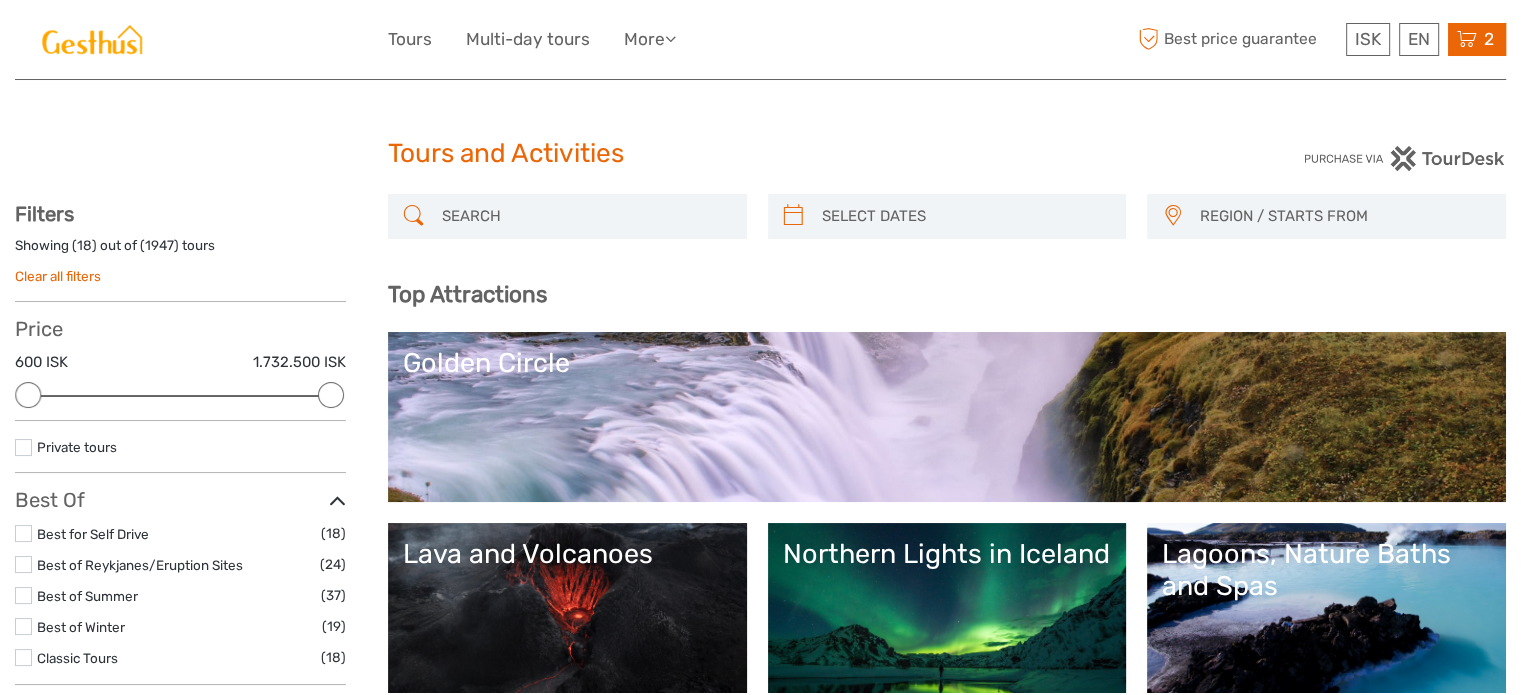 click at bounding box center [1467, 39] 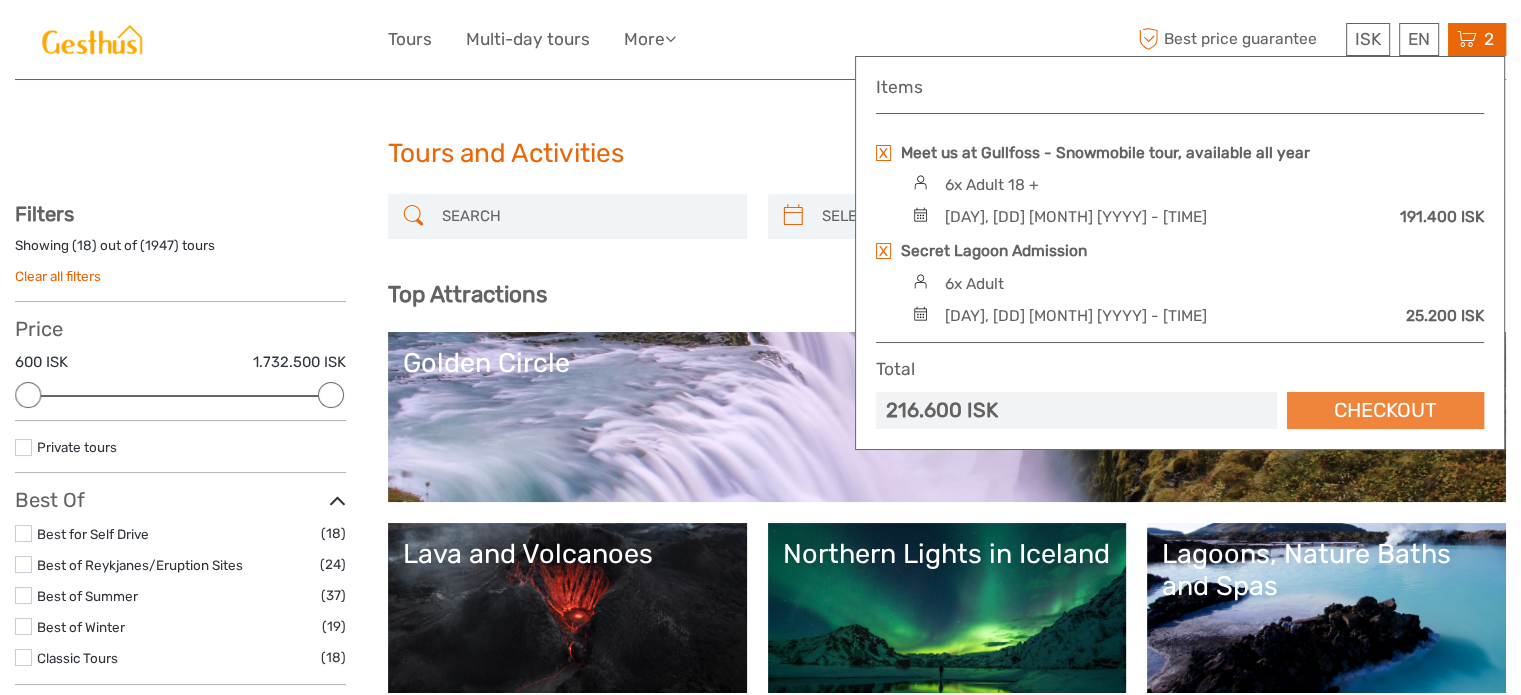click on "Checkout" at bounding box center [1385, 410] 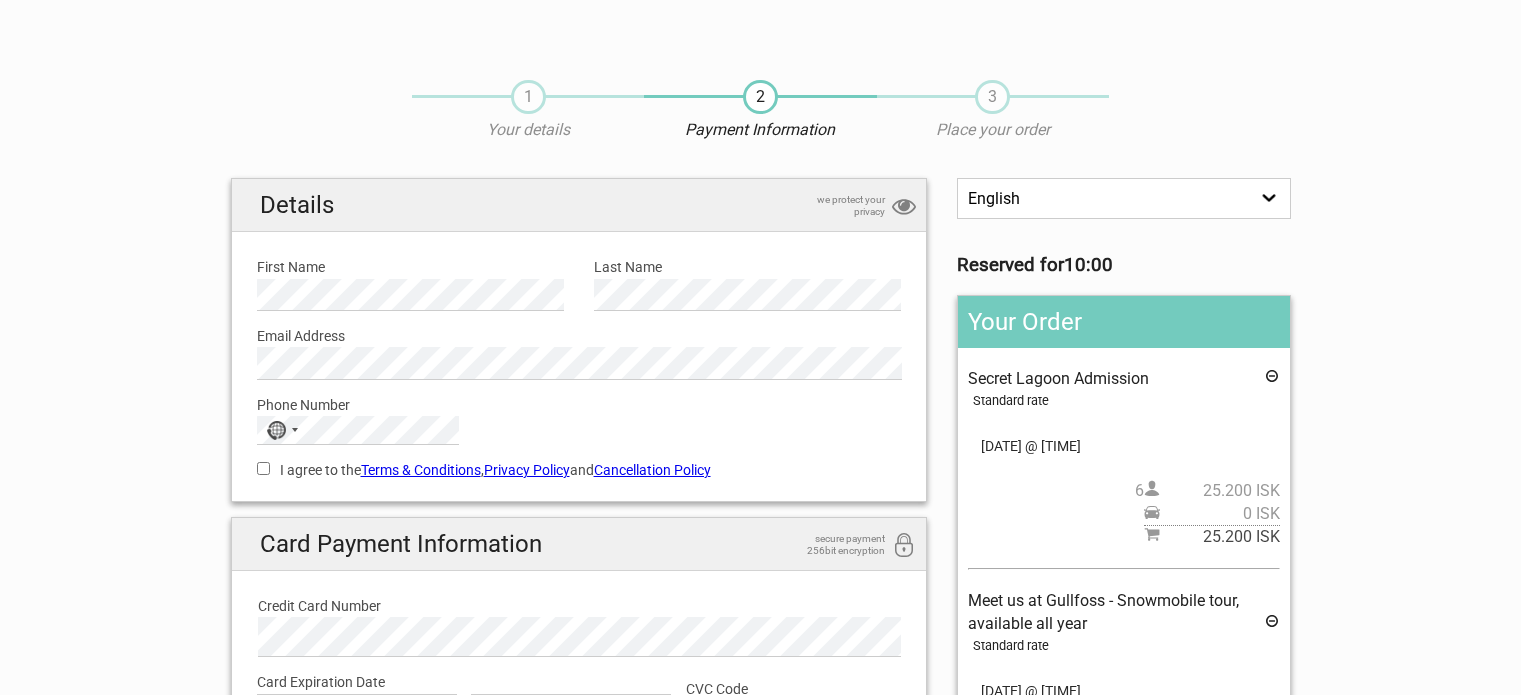 scroll, scrollTop: 0, scrollLeft: 0, axis: both 